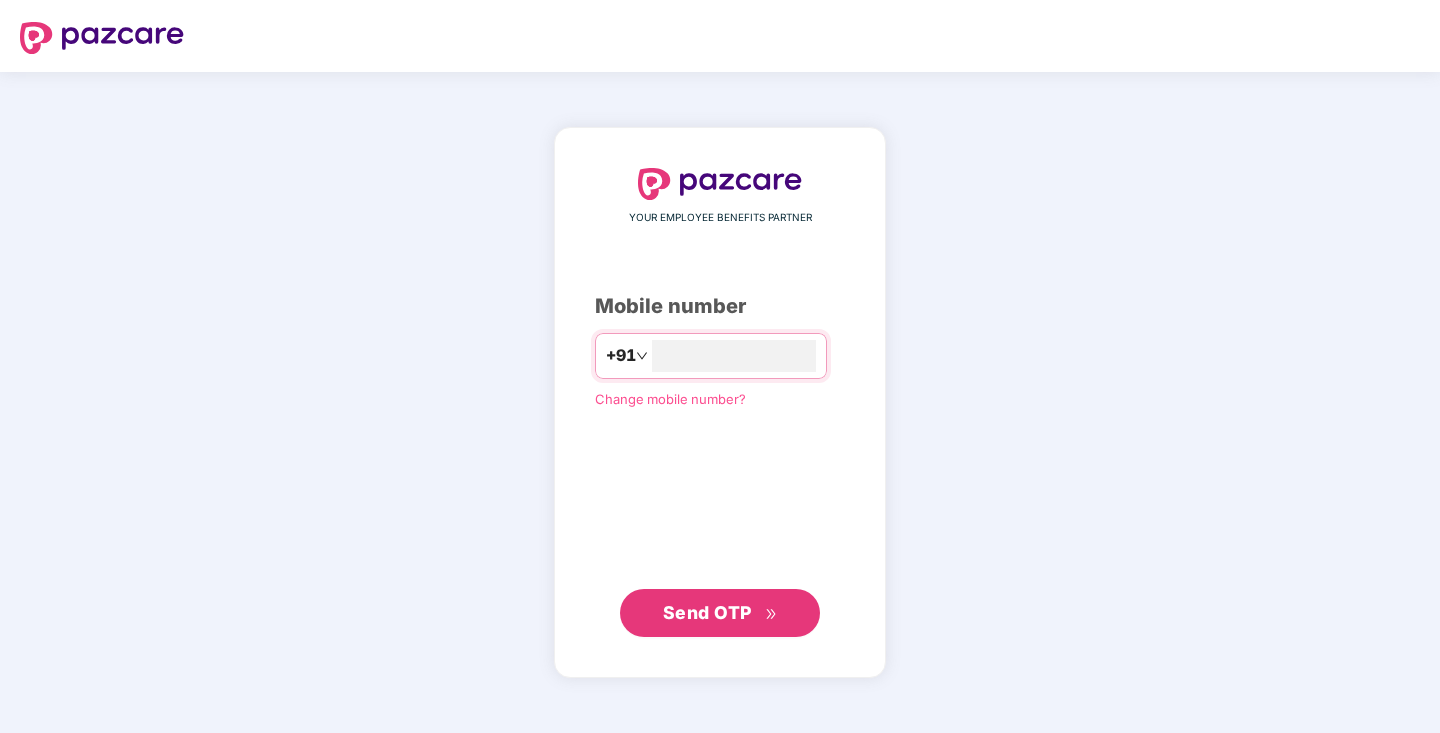 scroll, scrollTop: 0, scrollLeft: 0, axis: both 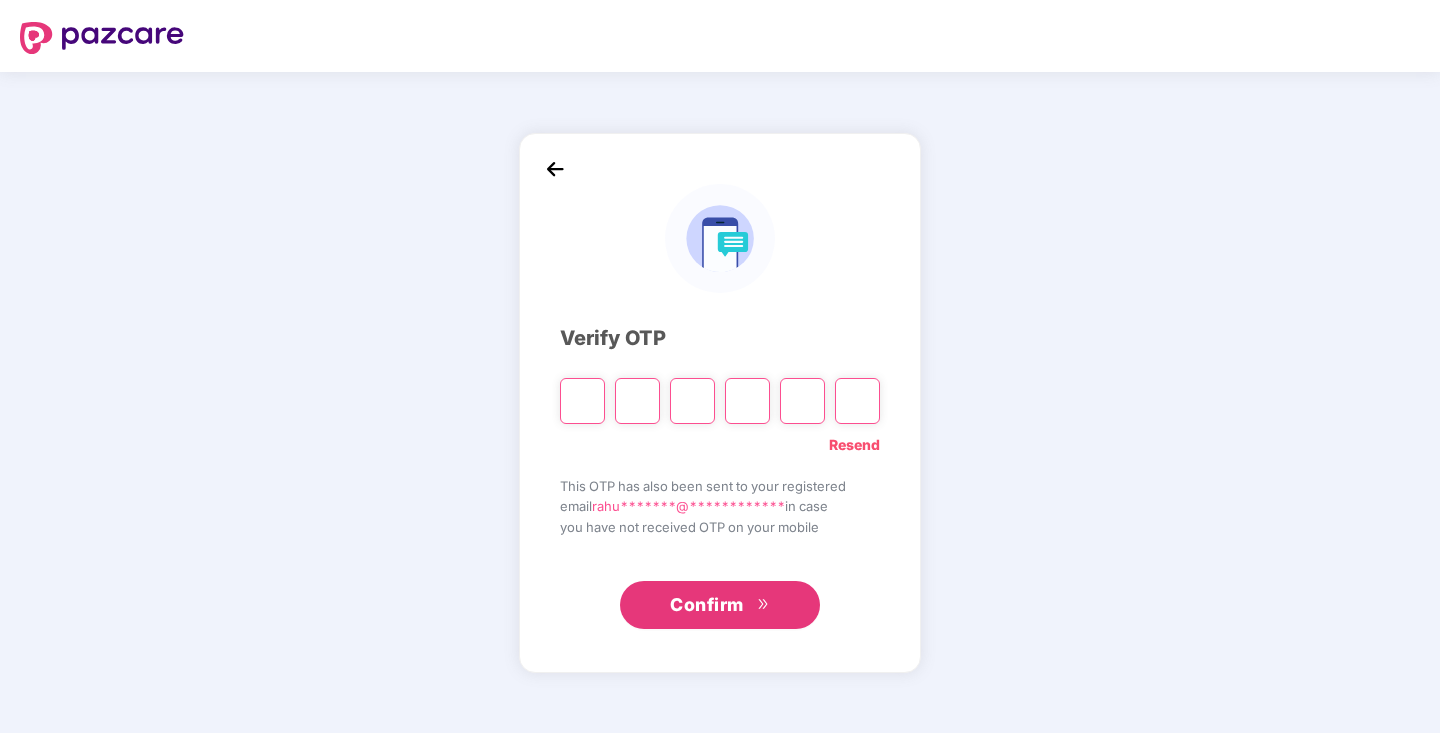 type on "*" 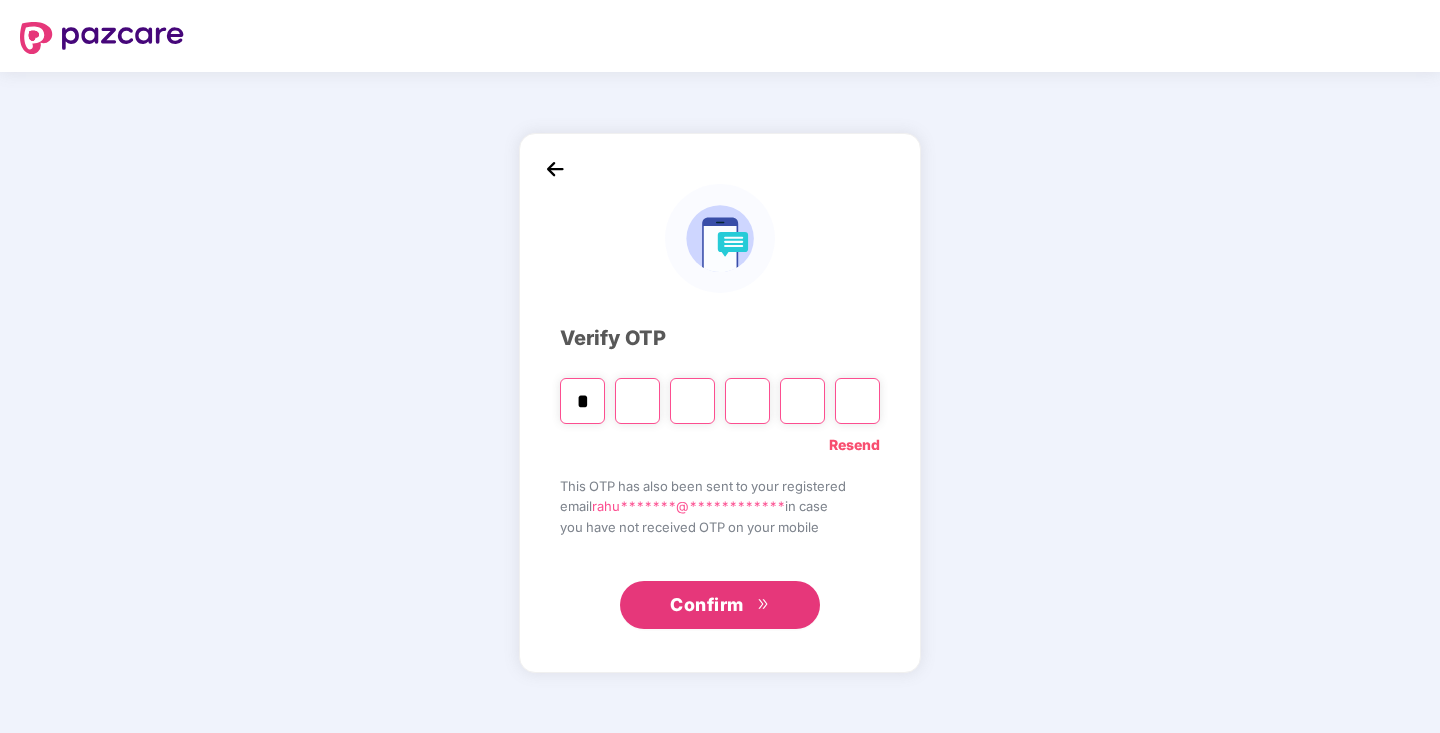 type on "*" 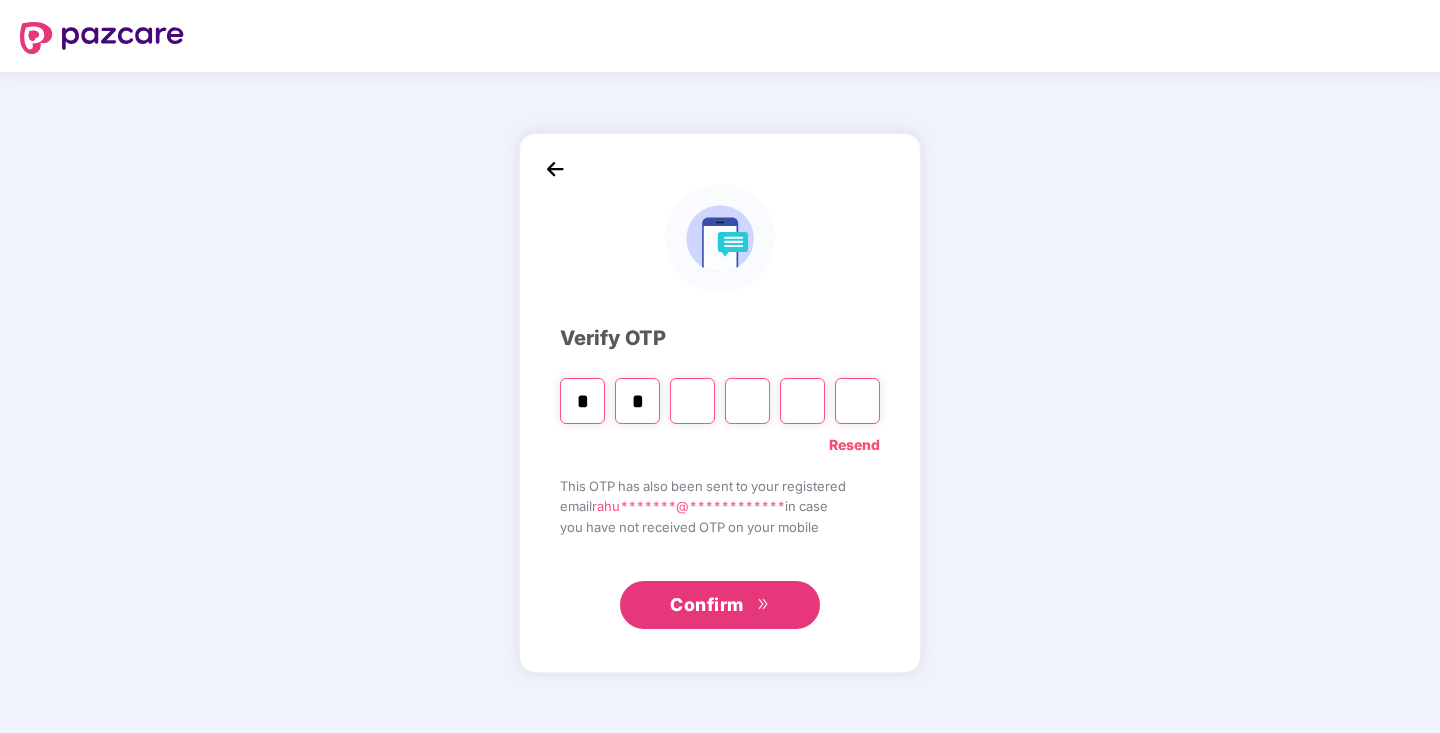 type on "*" 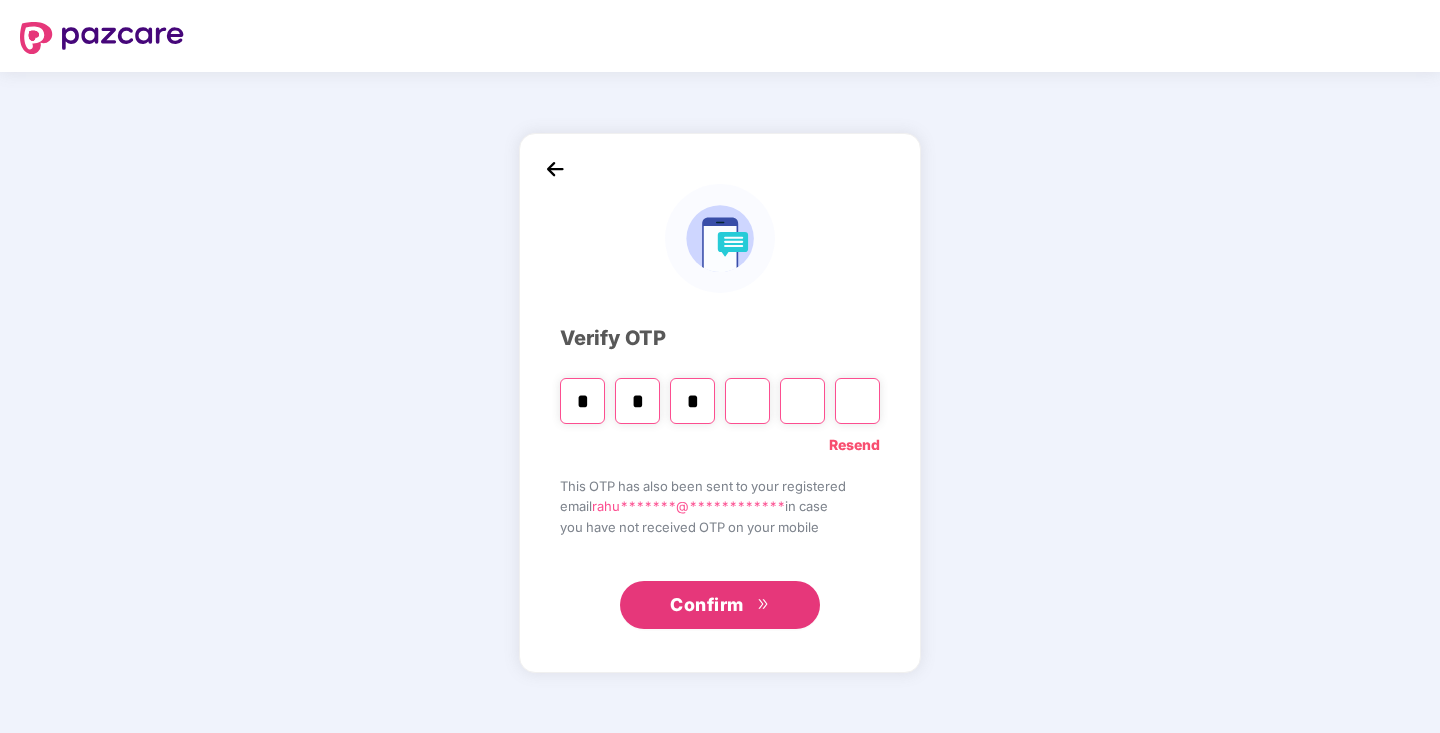 type on "*" 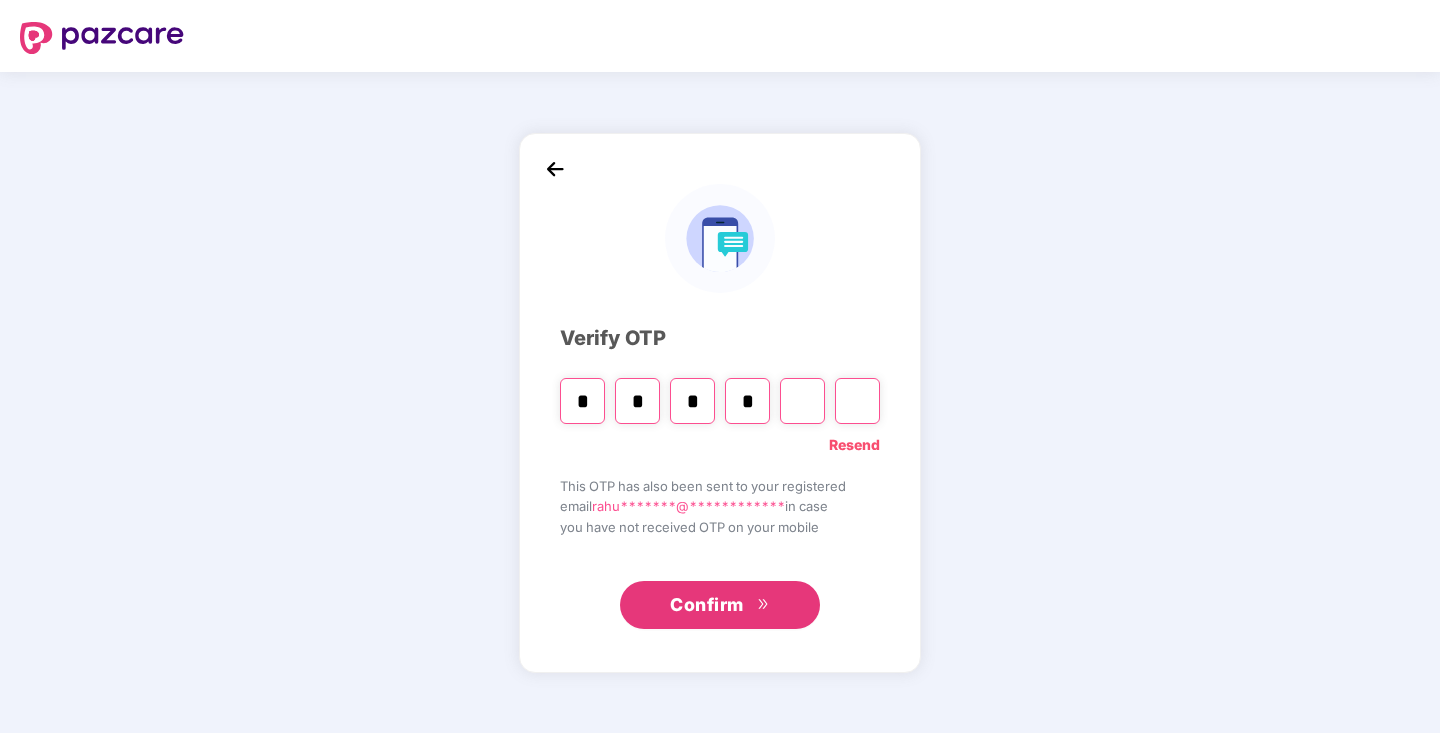 type on "*" 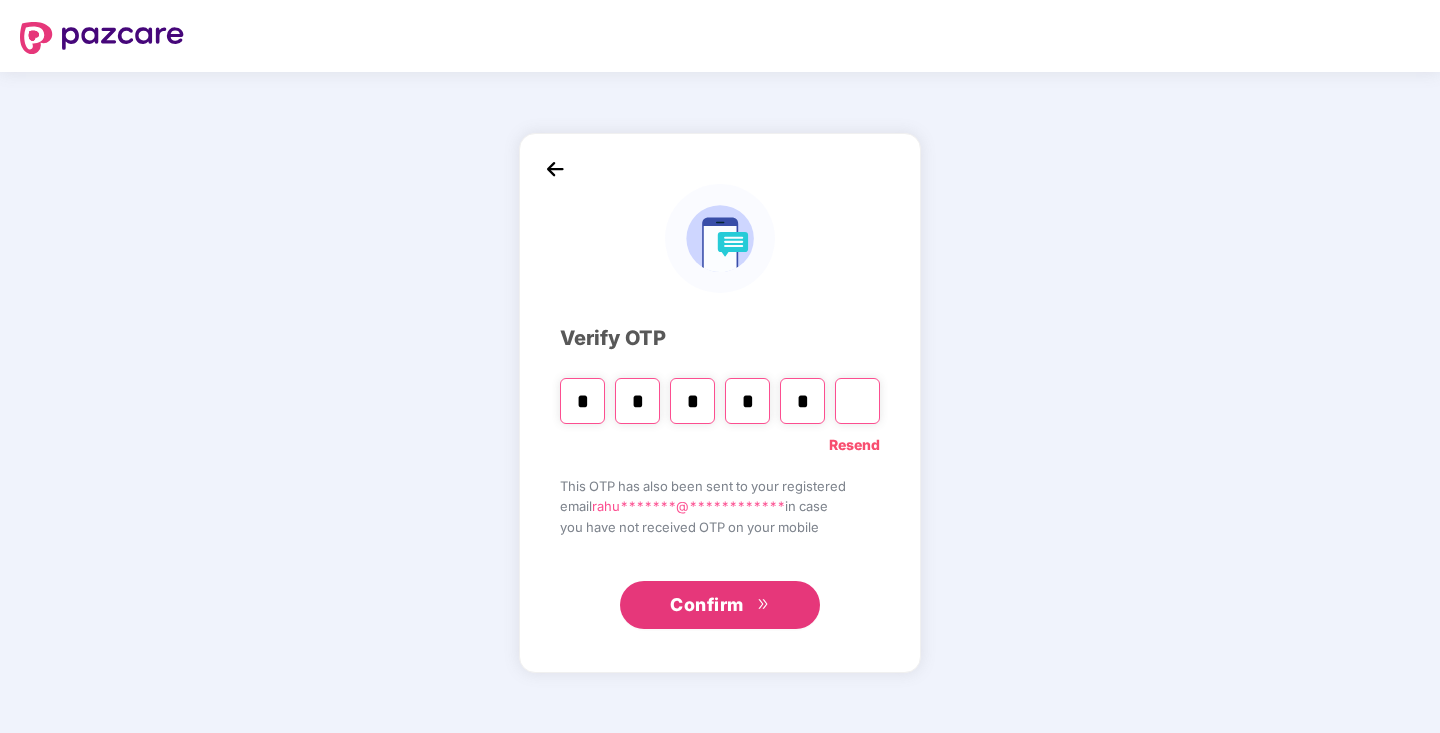 type on "*" 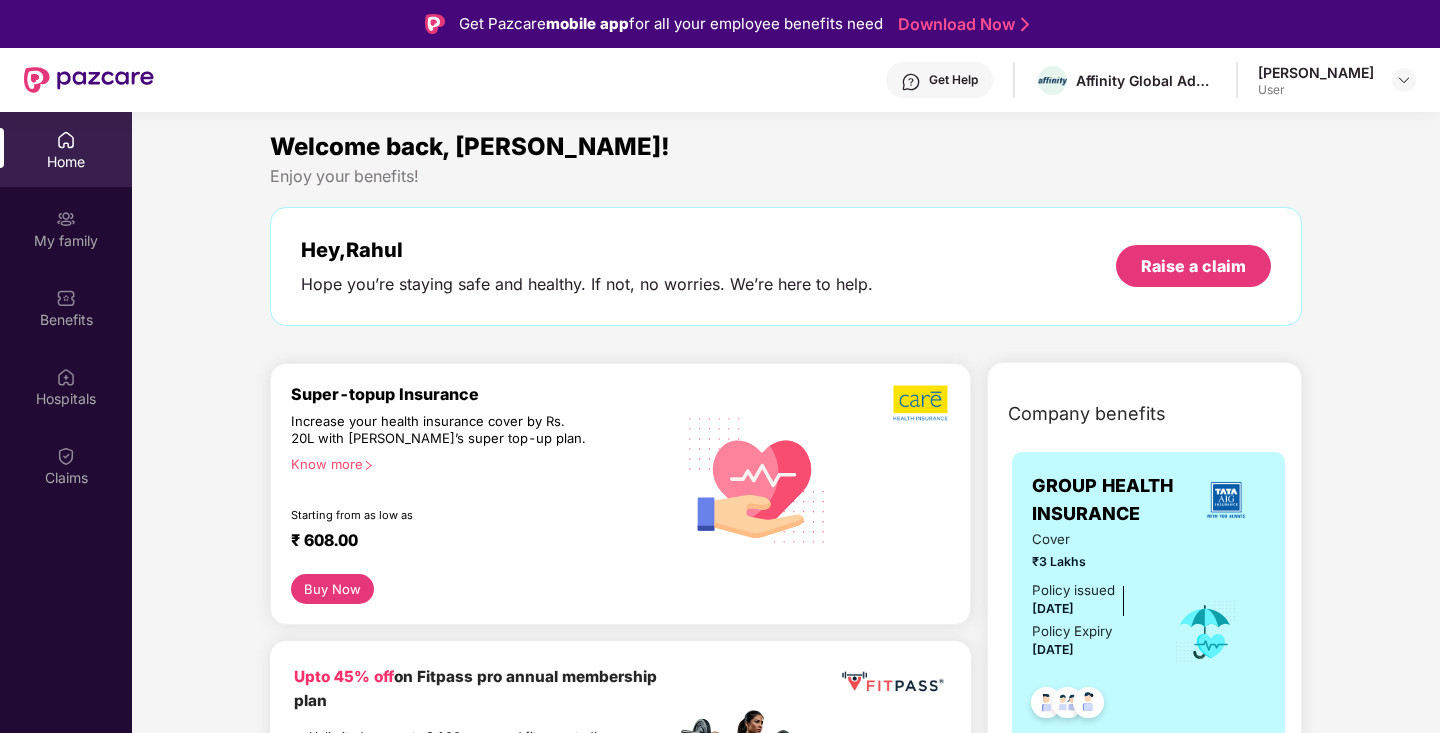 scroll, scrollTop: 11, scrollLeft: 0, axis: vertical 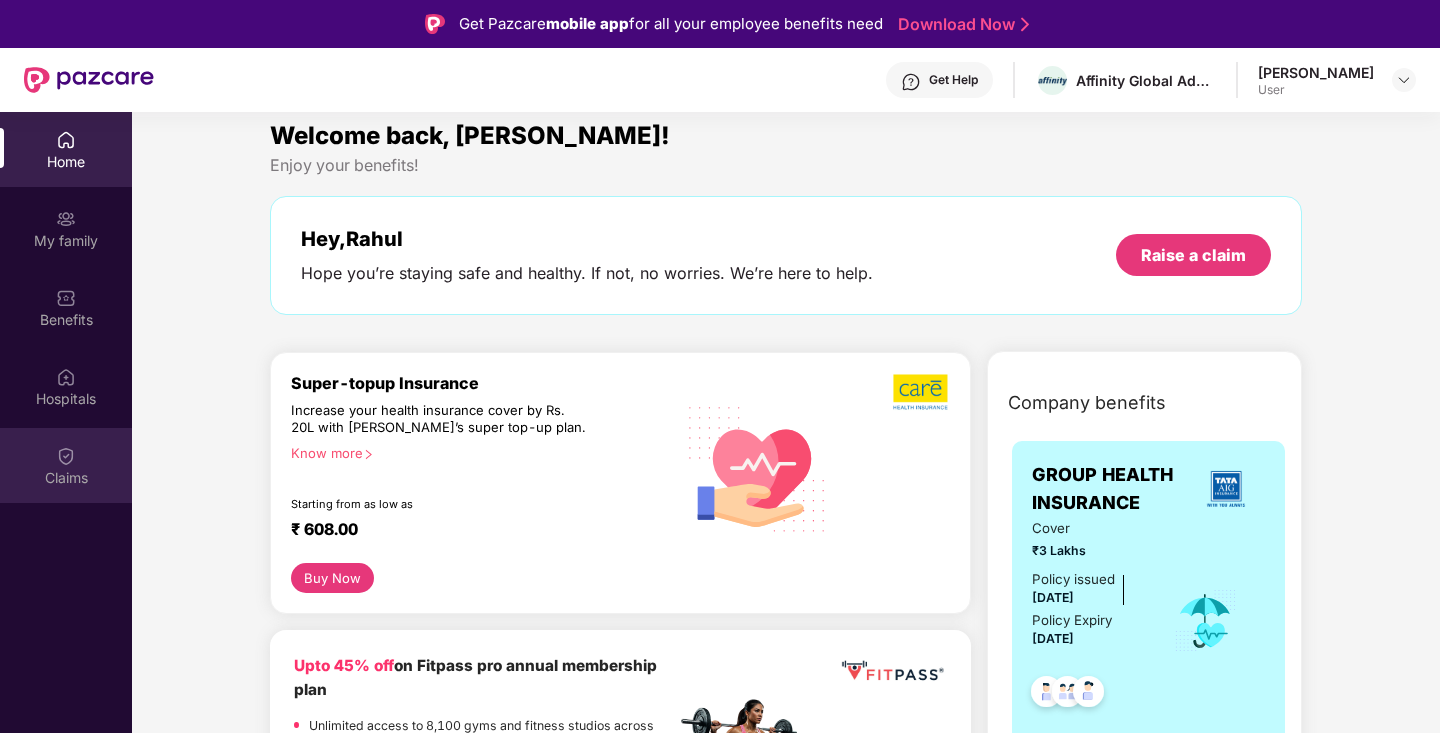 click on "Claims" at bounding box center [66, 465] 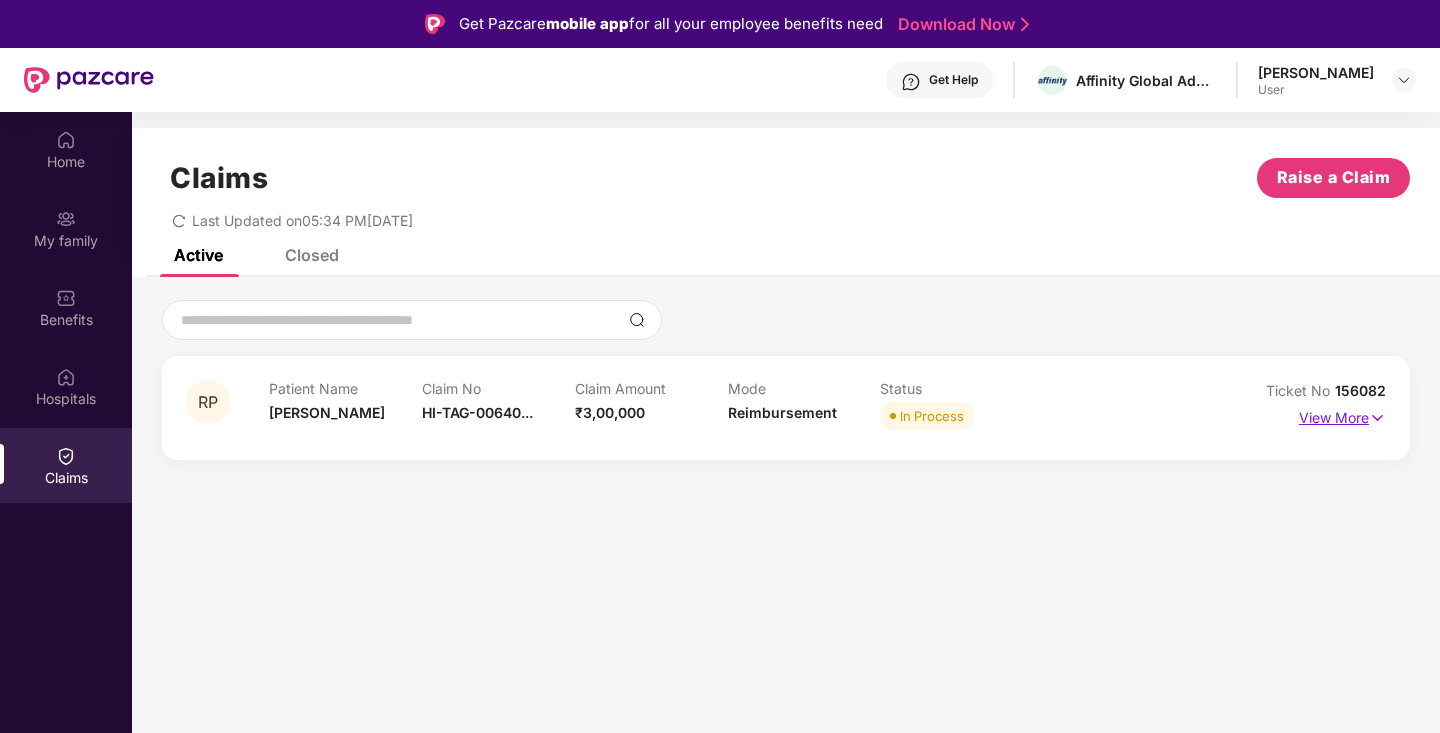 click at bounding box center (1377, 418) 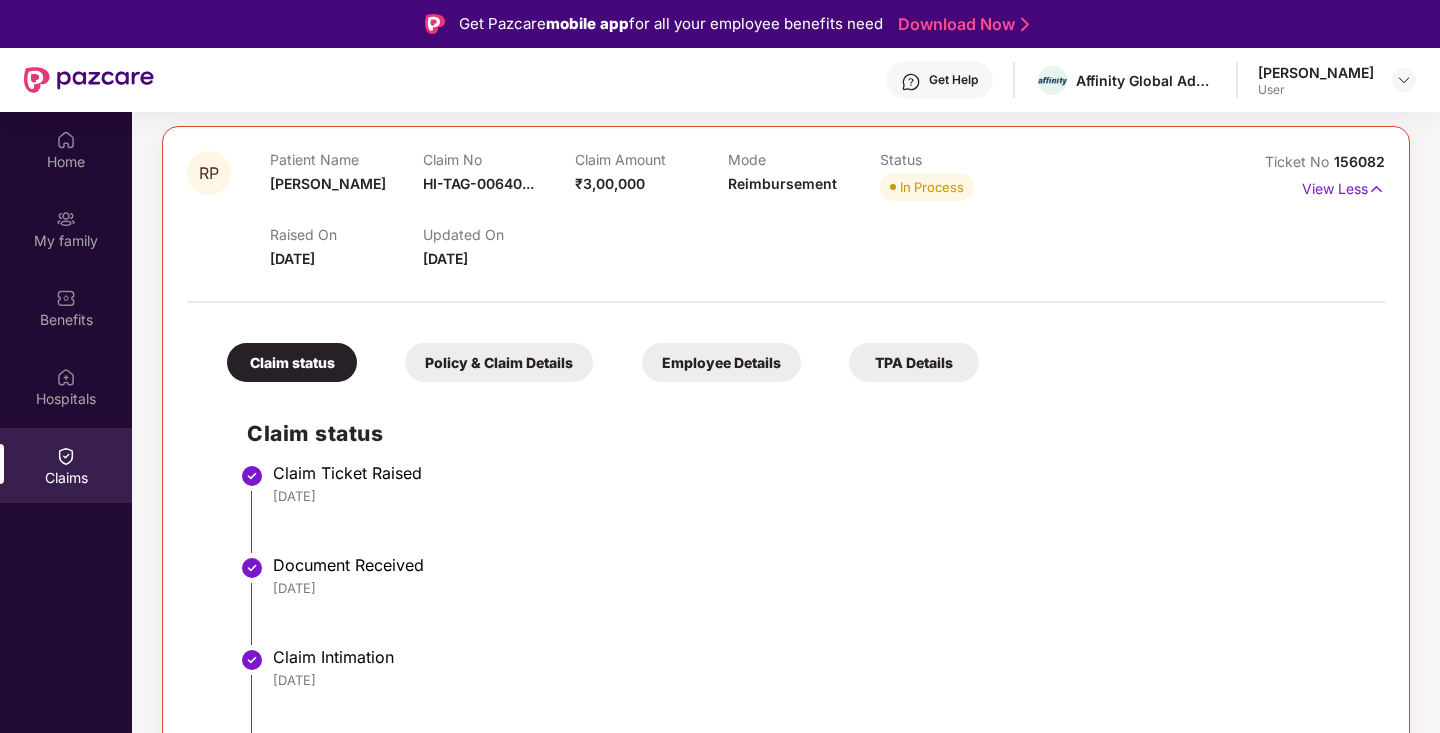 scroll, scrollTop: 238, scrollLeft: 0, axis: vertical 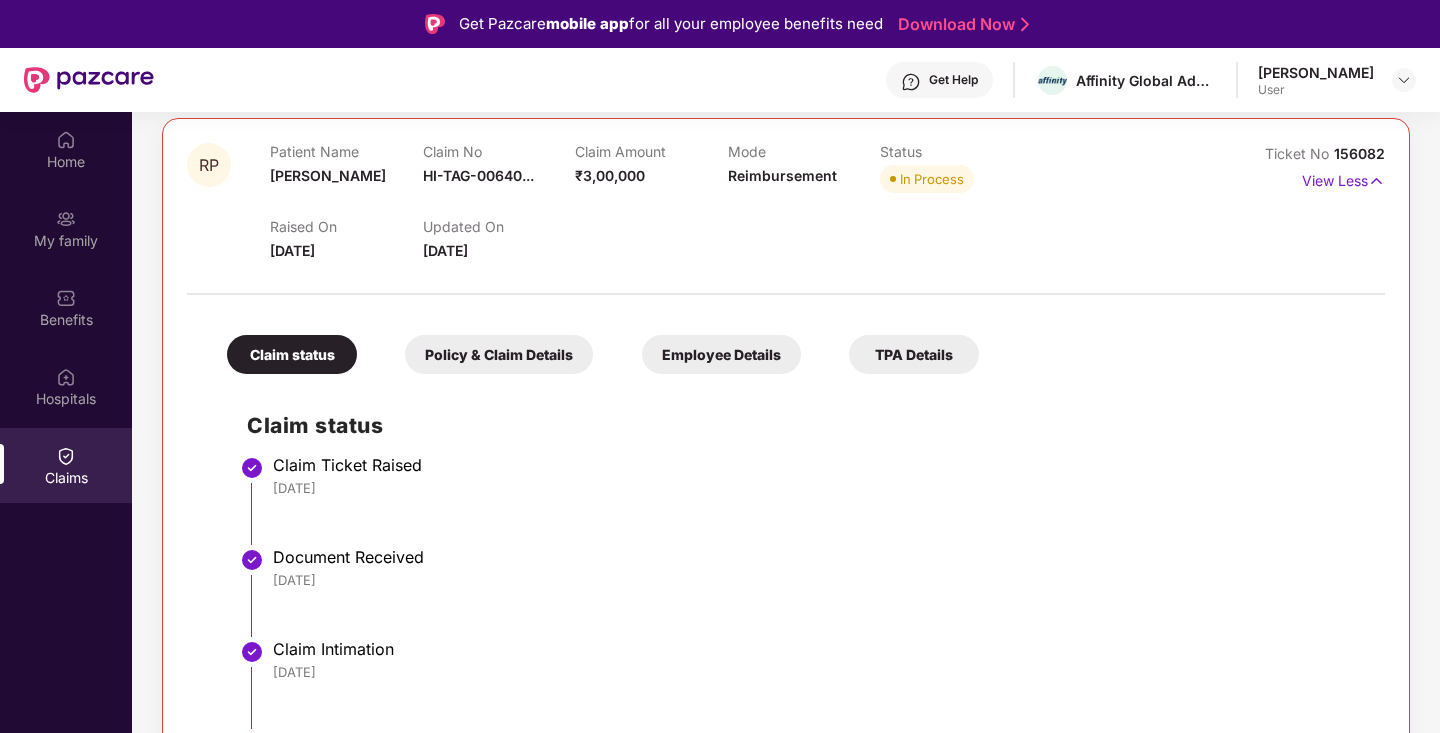 click on "Policy & Claim Details" at bounding box center [499, 354] 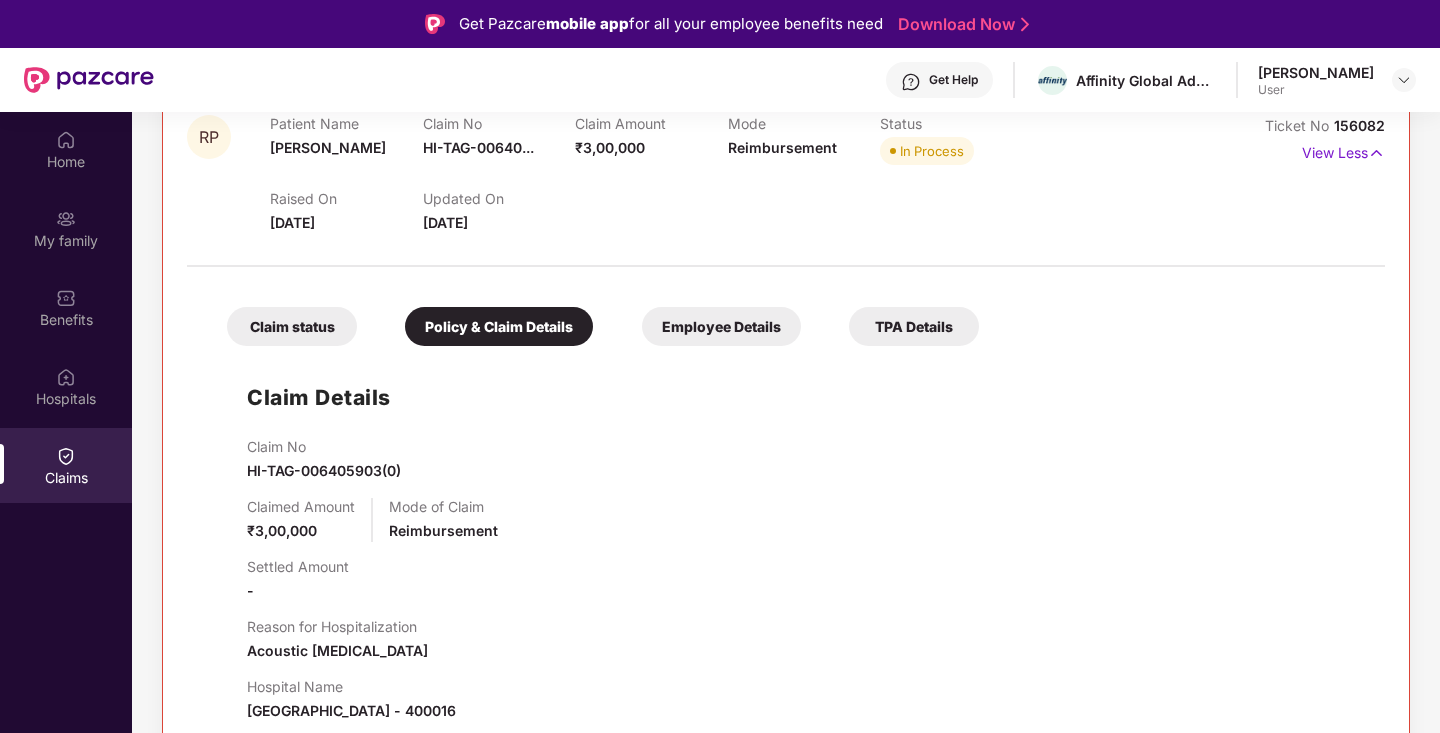 scroll, scrollTop: 278, scrollLeft: 0, axis: vertical 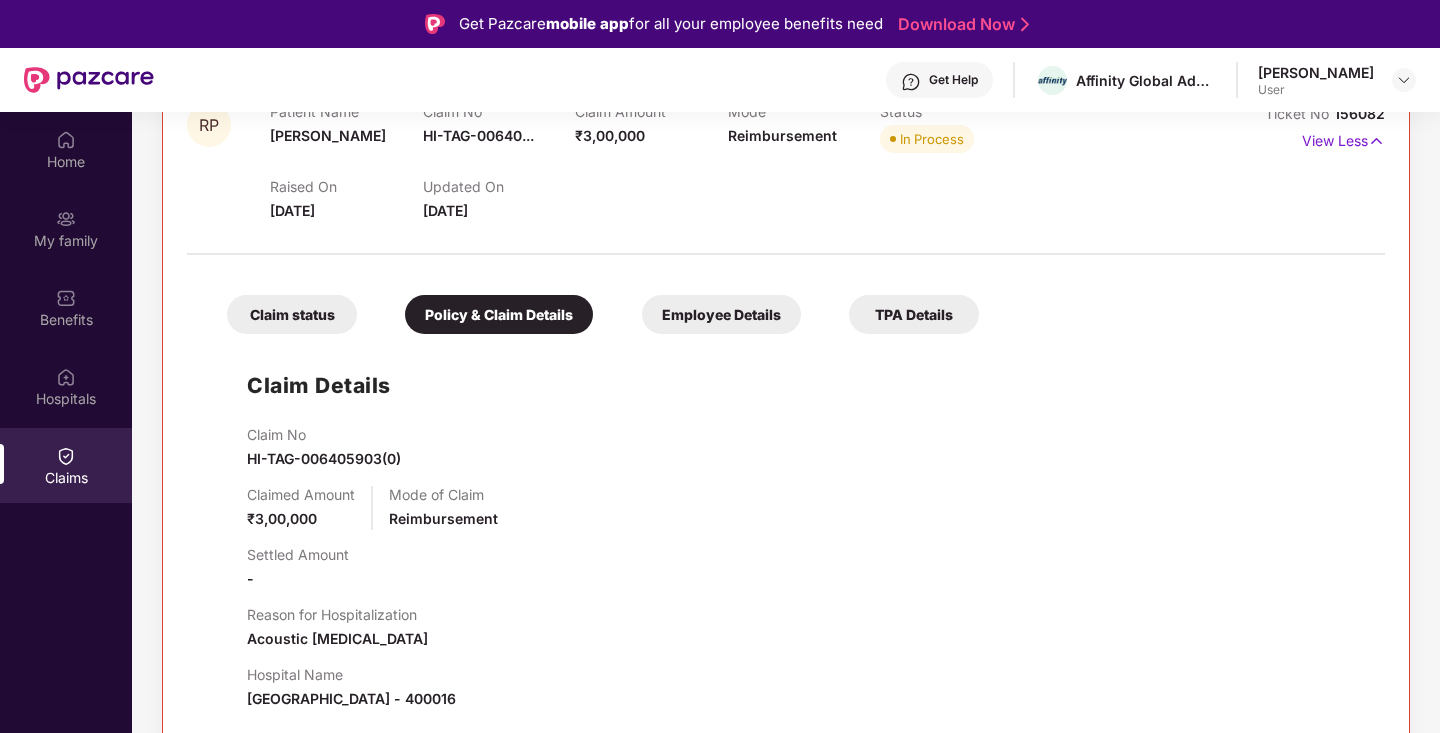 click on "Employee Details" at bounding box center [721, 314] 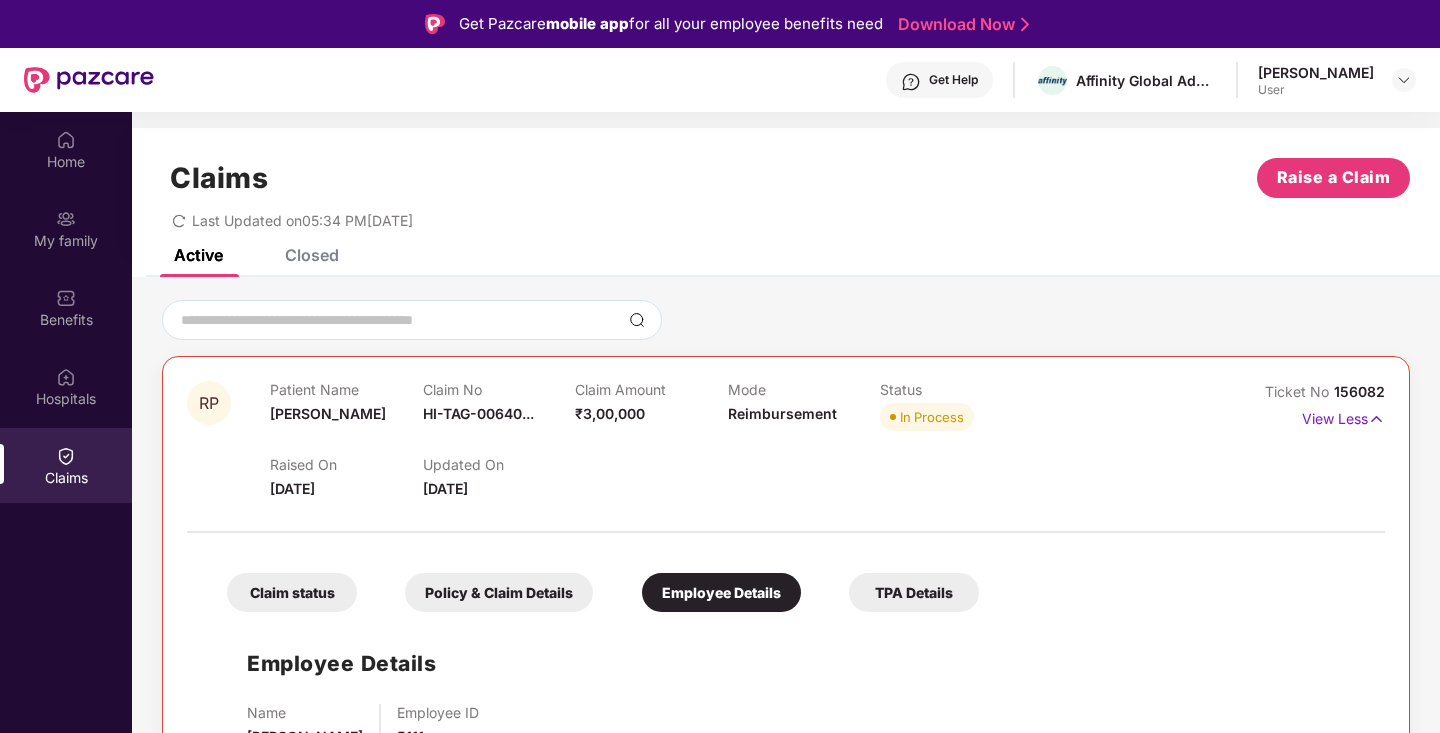 click on "TPA Details" at bounding box center [914, 592] 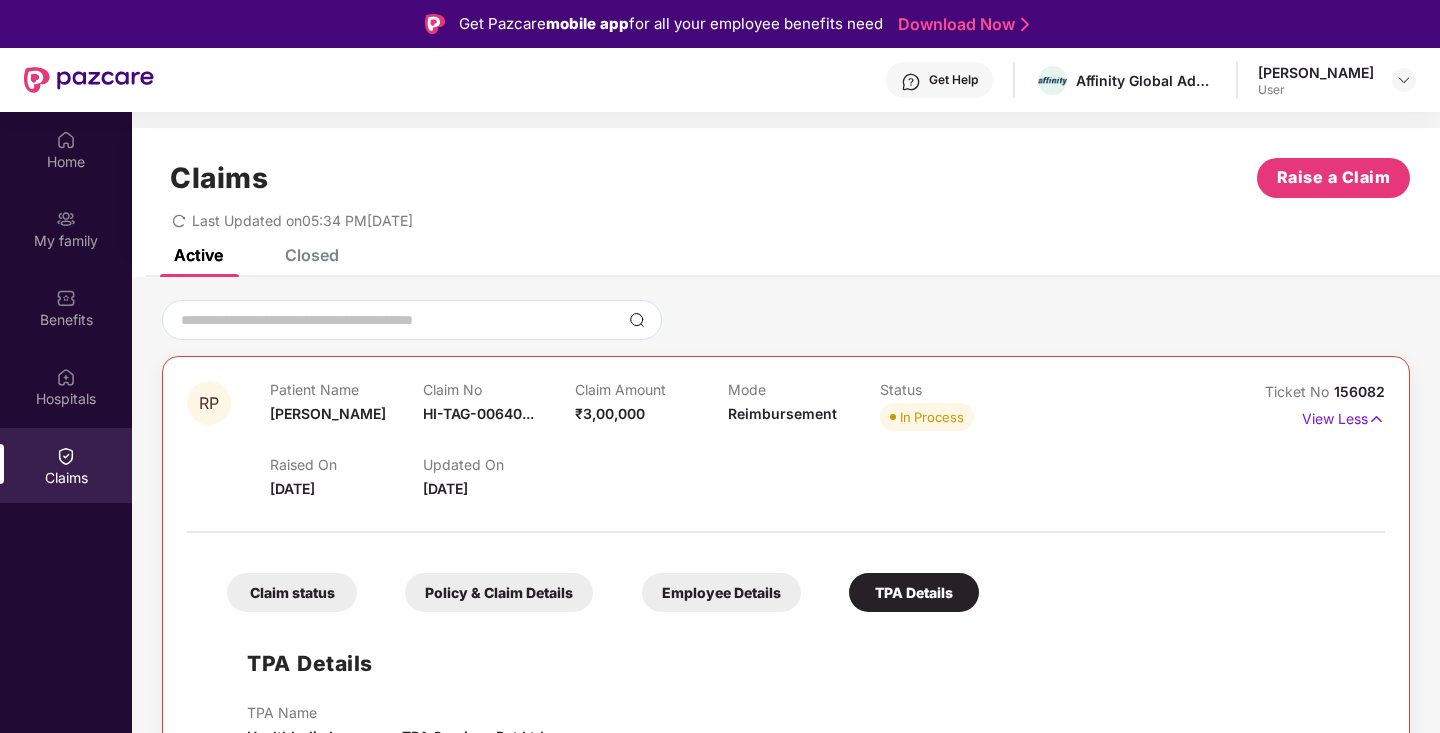 scroll, scrollTop: 9, scrollLeft: 0, axis: vertical 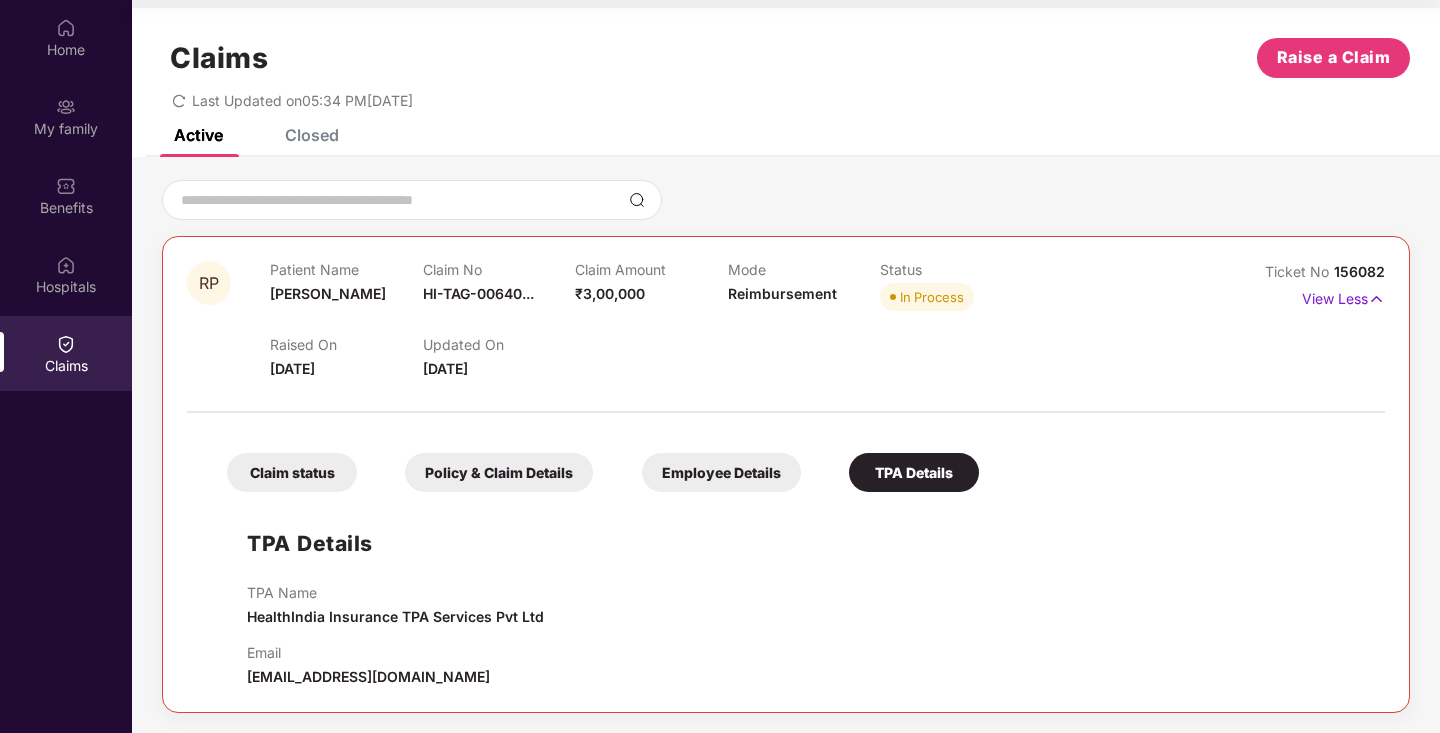 click on "Claim status" at bounding box center [292, 472] 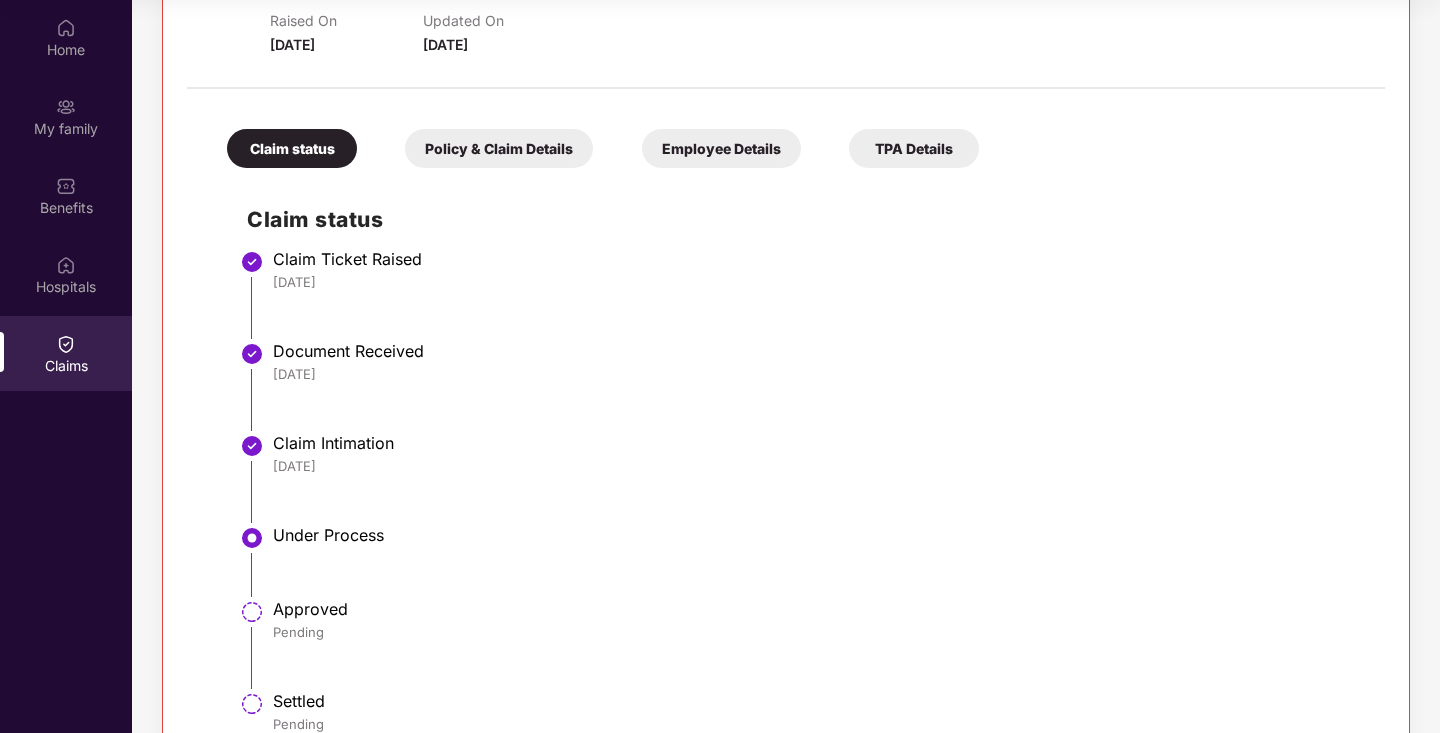 scroll, scrollTop: 0, scrollLeft: 0, axis: both 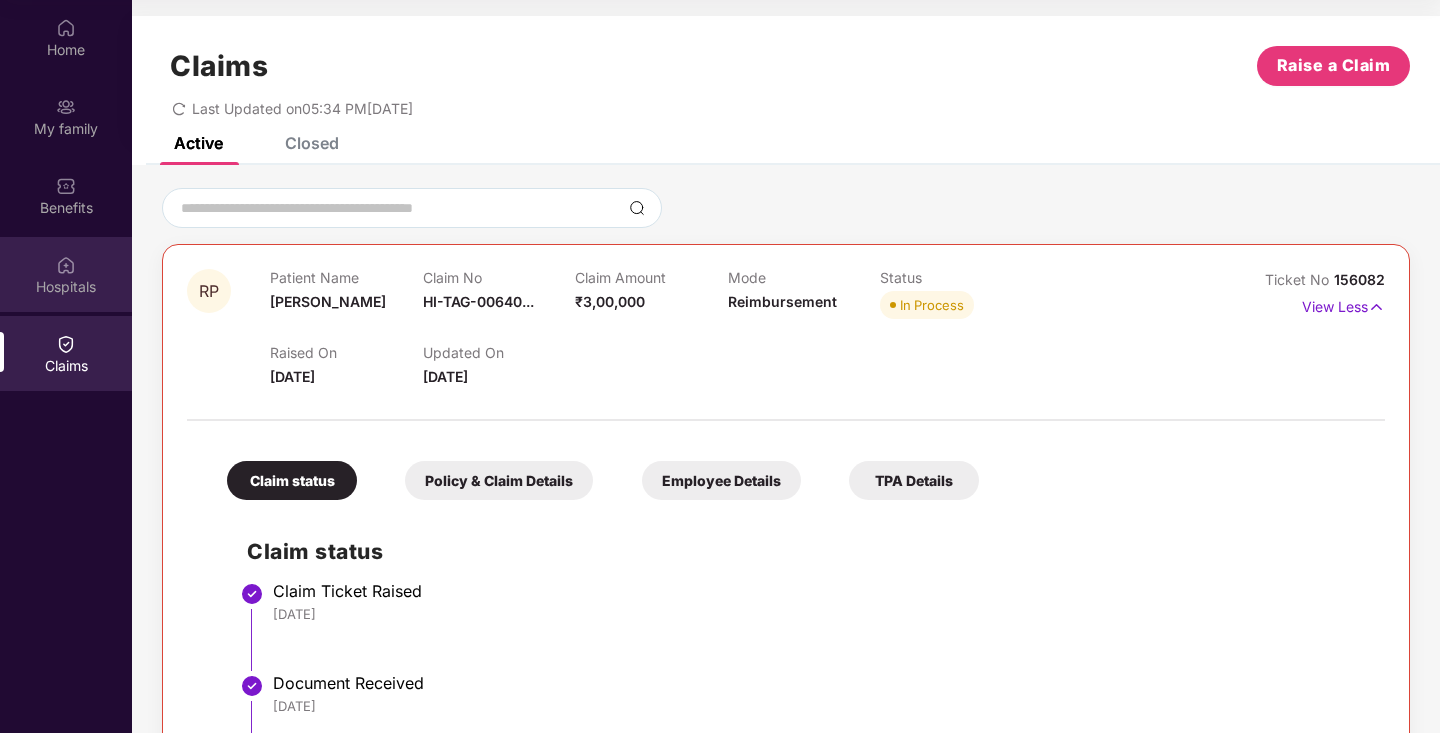 click at bounding box center (66, 265) 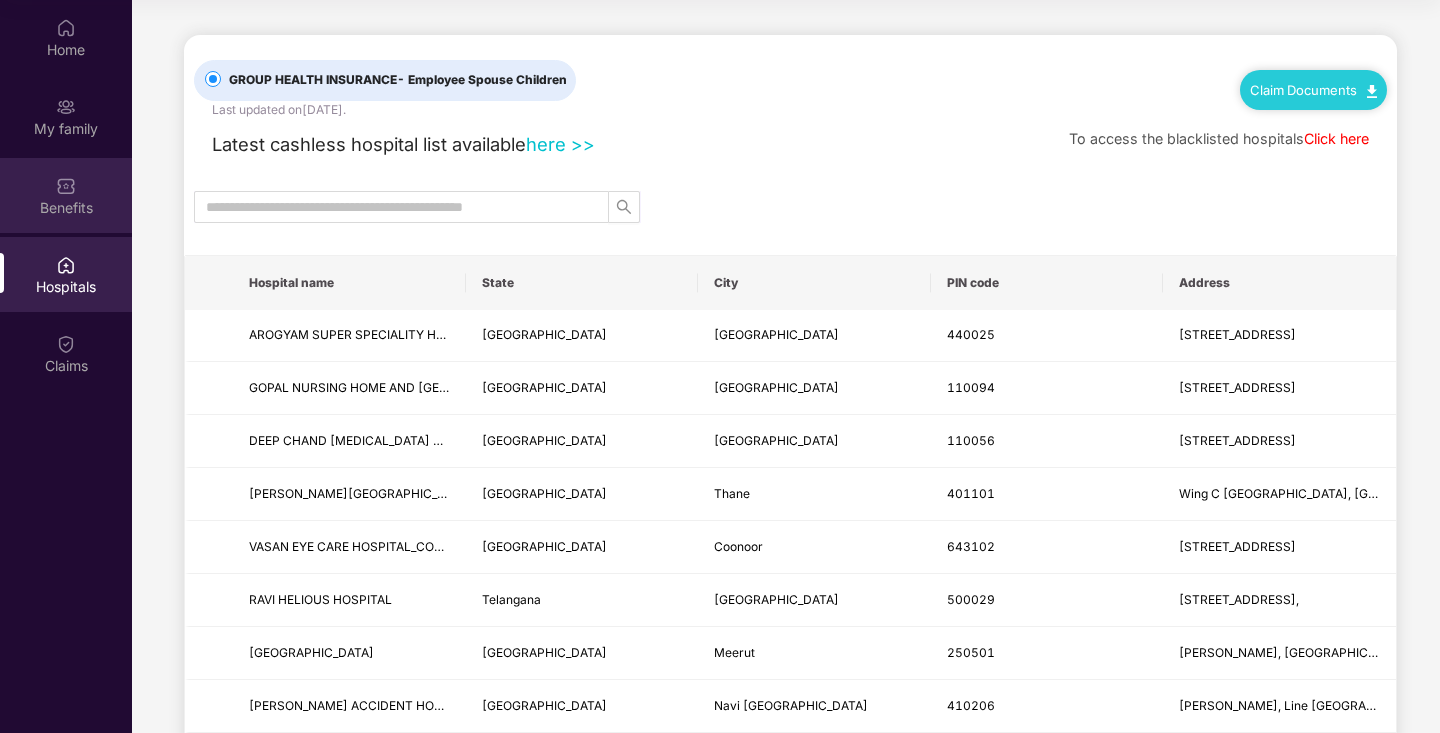 click on "Benefits" at bounding box center (66, 208) 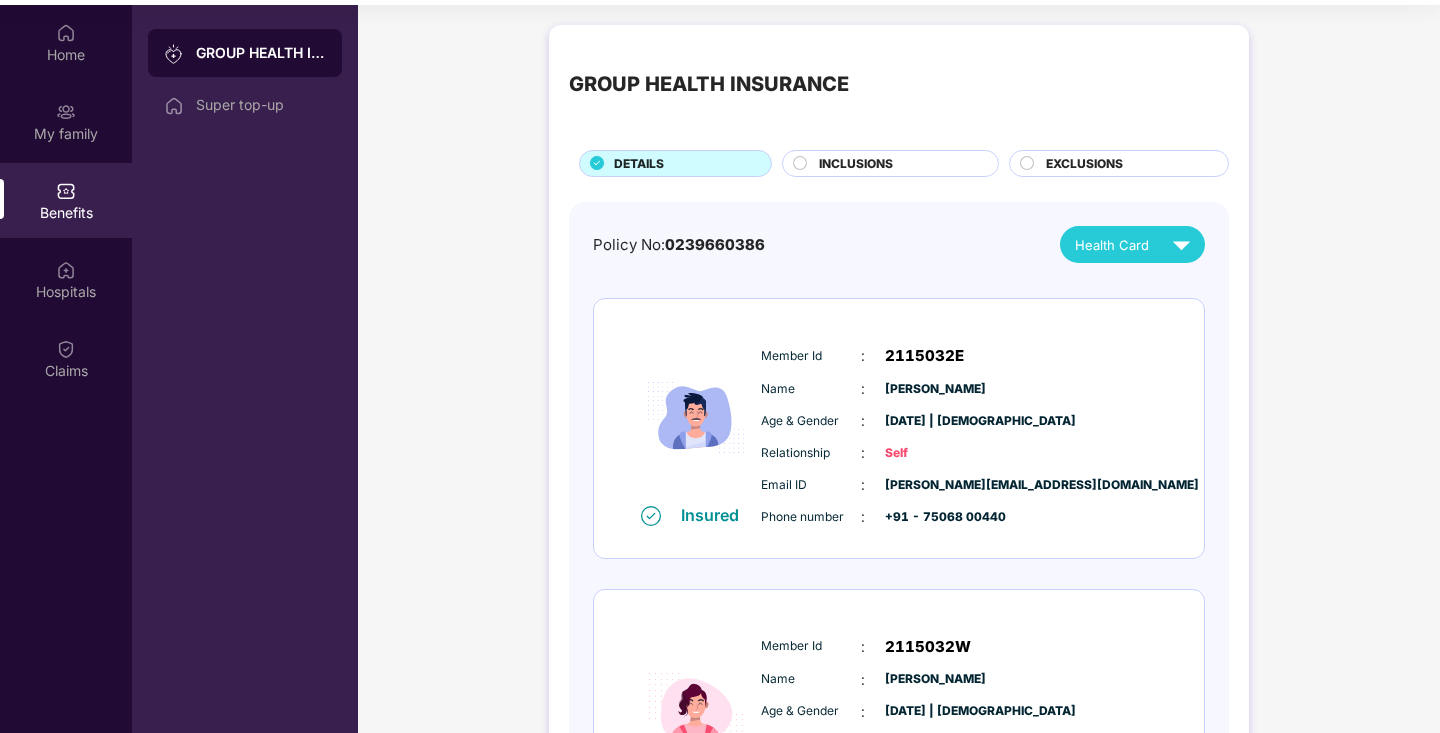 scroll, scrollTop: 112, scrollLeft: 0, axis: vertical 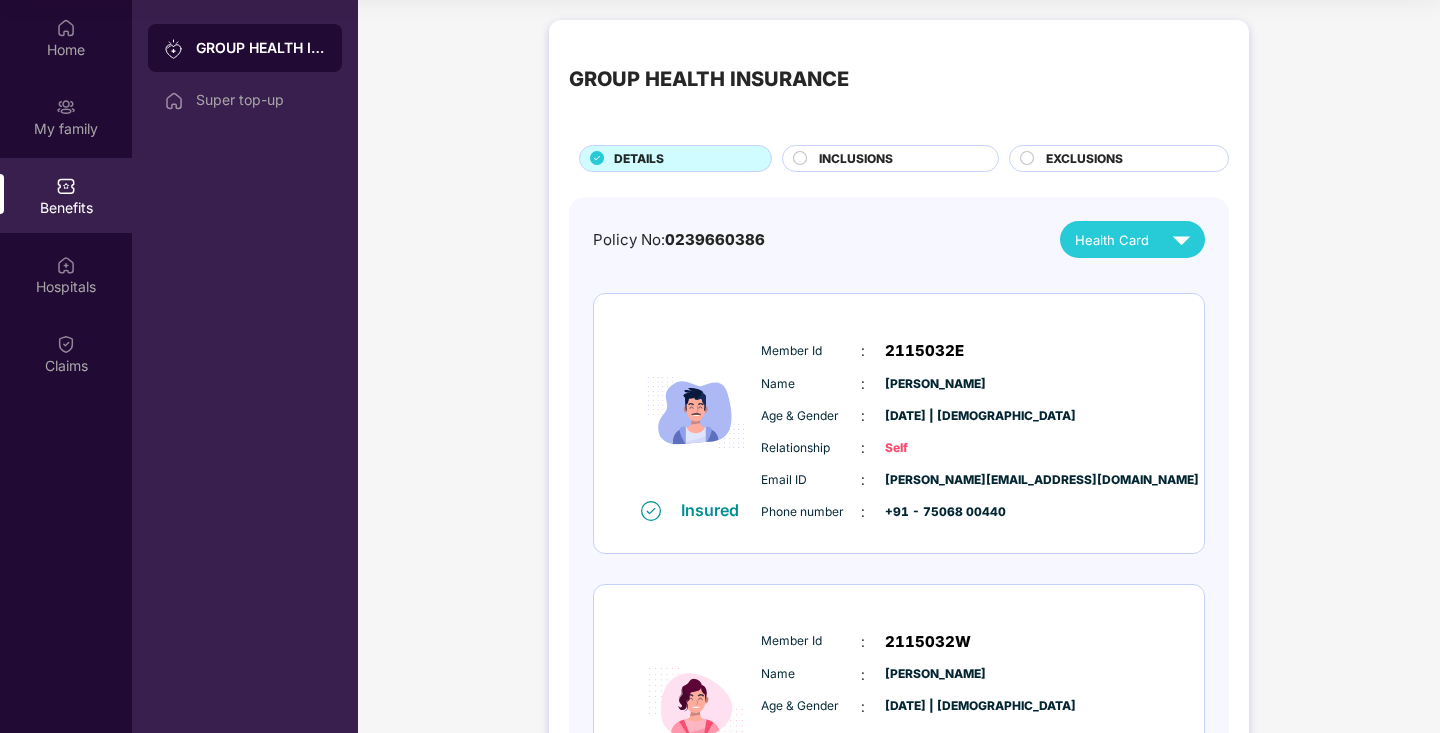click on "INCLUSIONS" at bounding box center [856, 159] 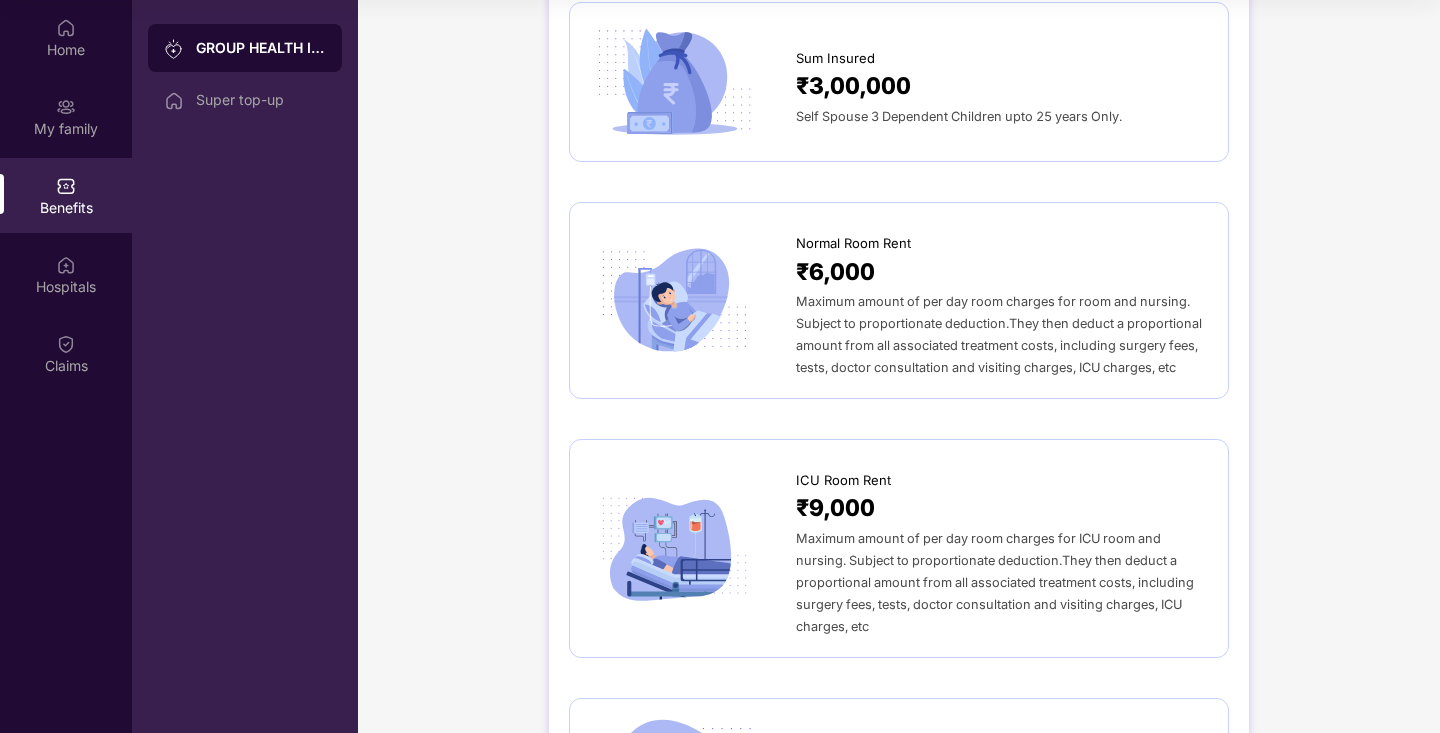 scroll, scrollTop: 0, scrollLeft: 0, axis: both 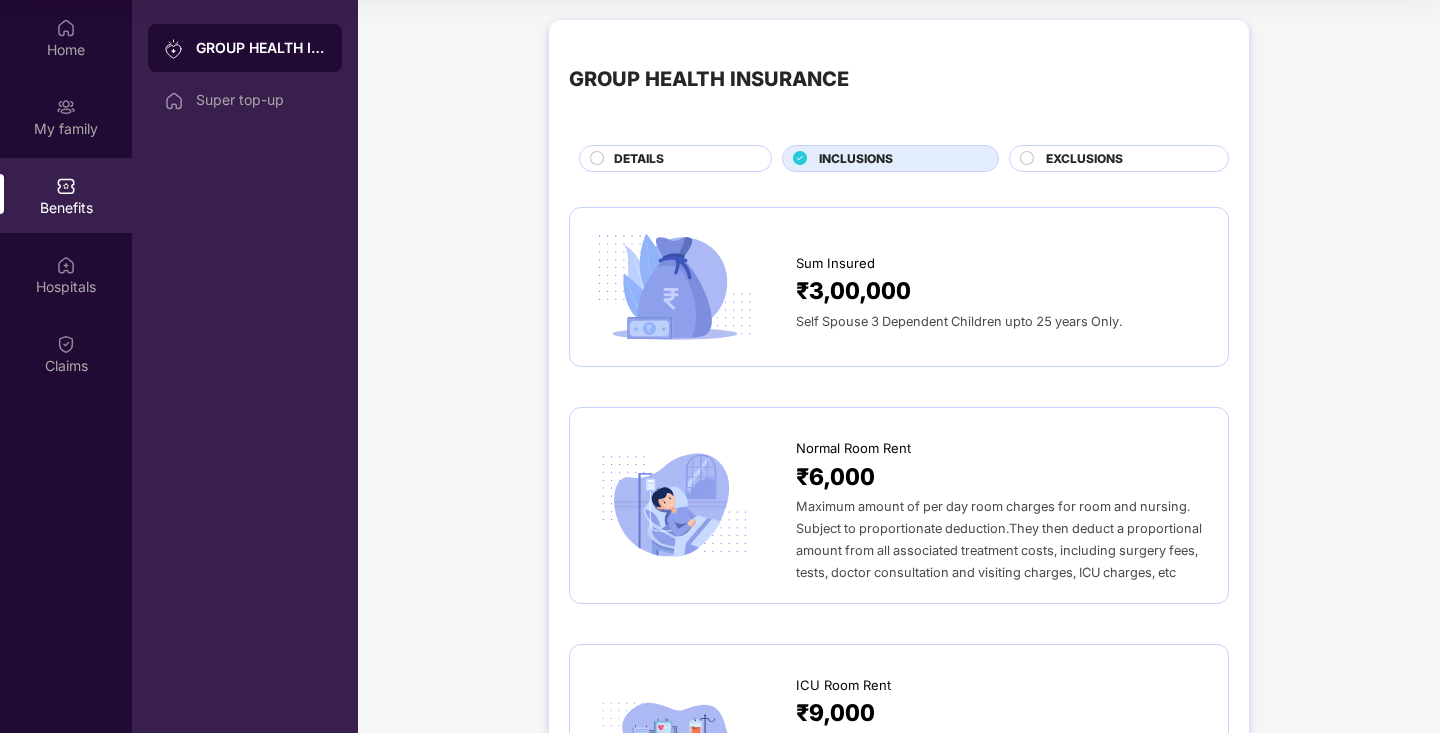 click on "EXCLUSIONS" at bounding box center (1084, 159) 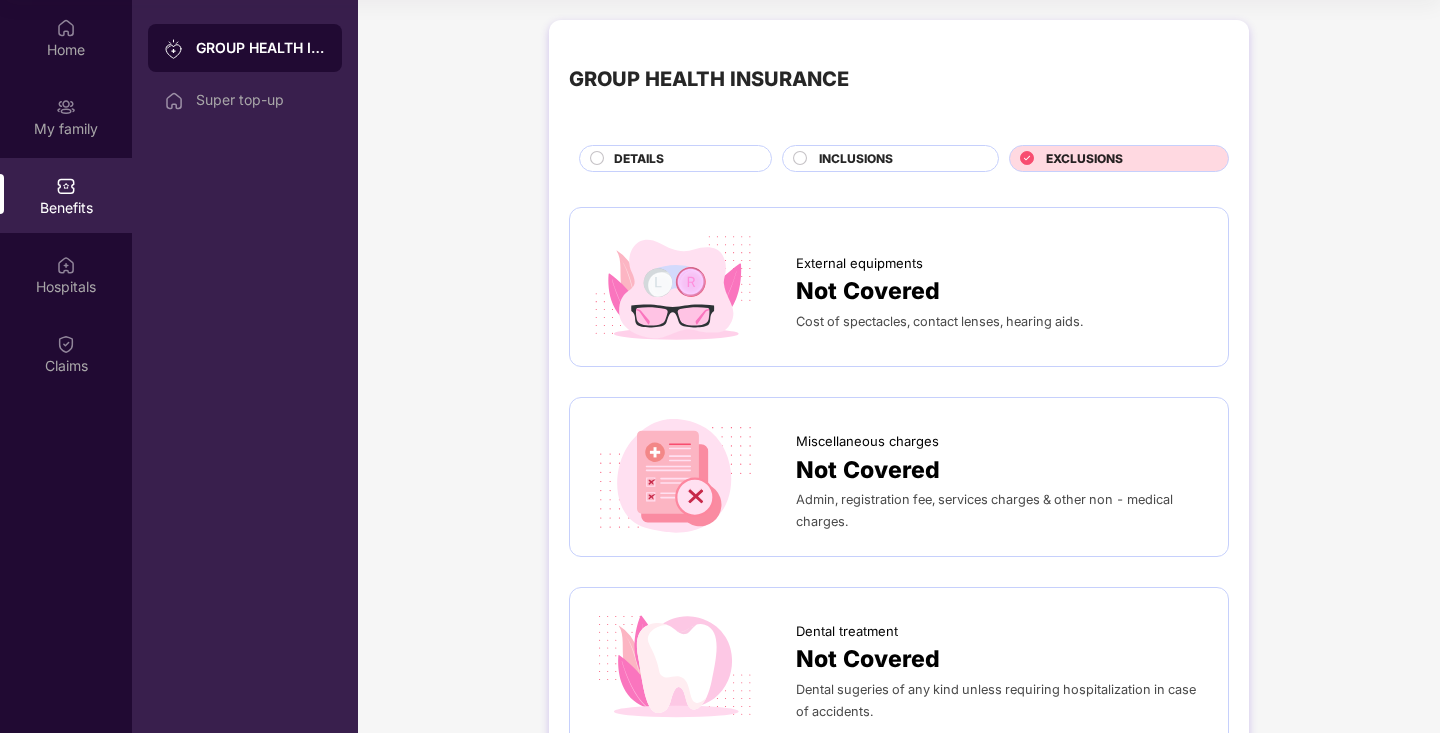 click on "INCLUSIONS" at bounding box center (898, 161) 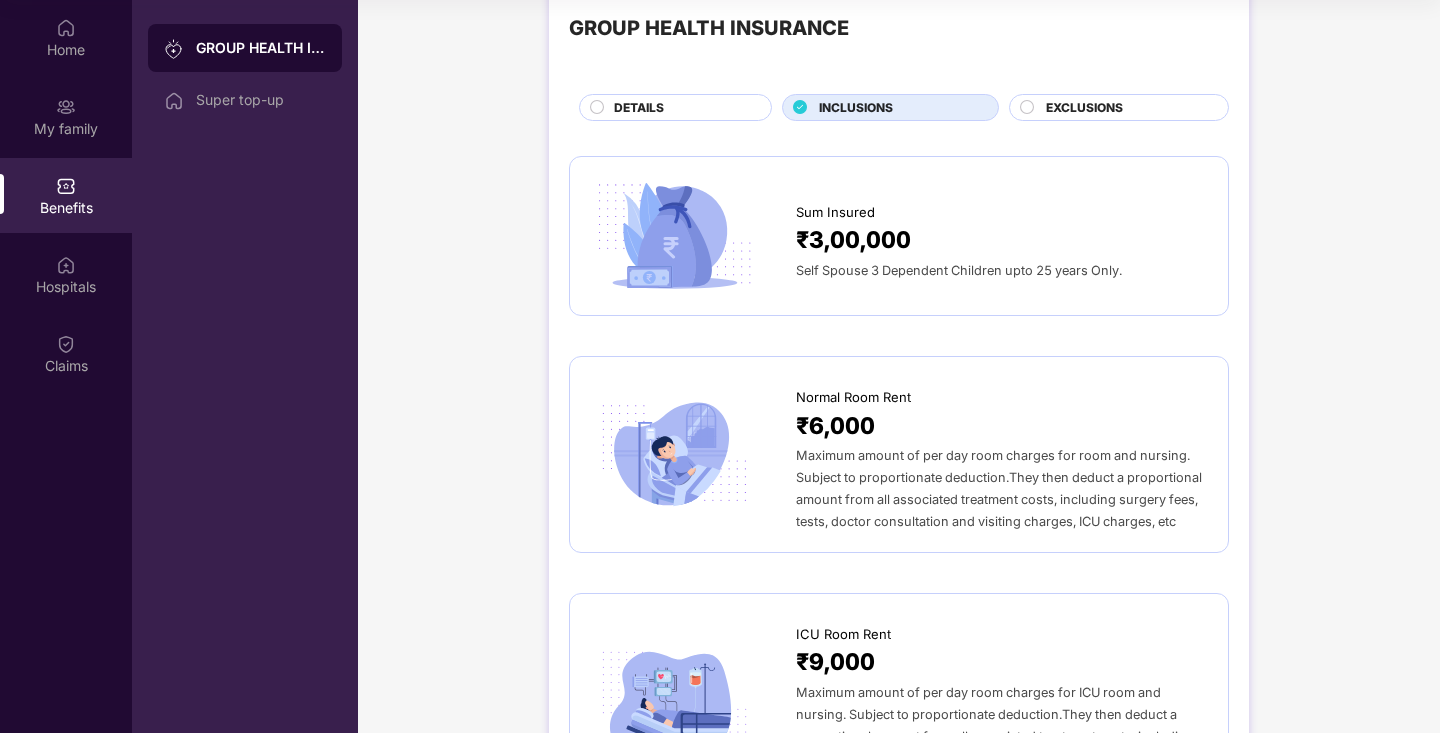 scroll, scrollTop: 0, scrollLeft: 0, axis: both 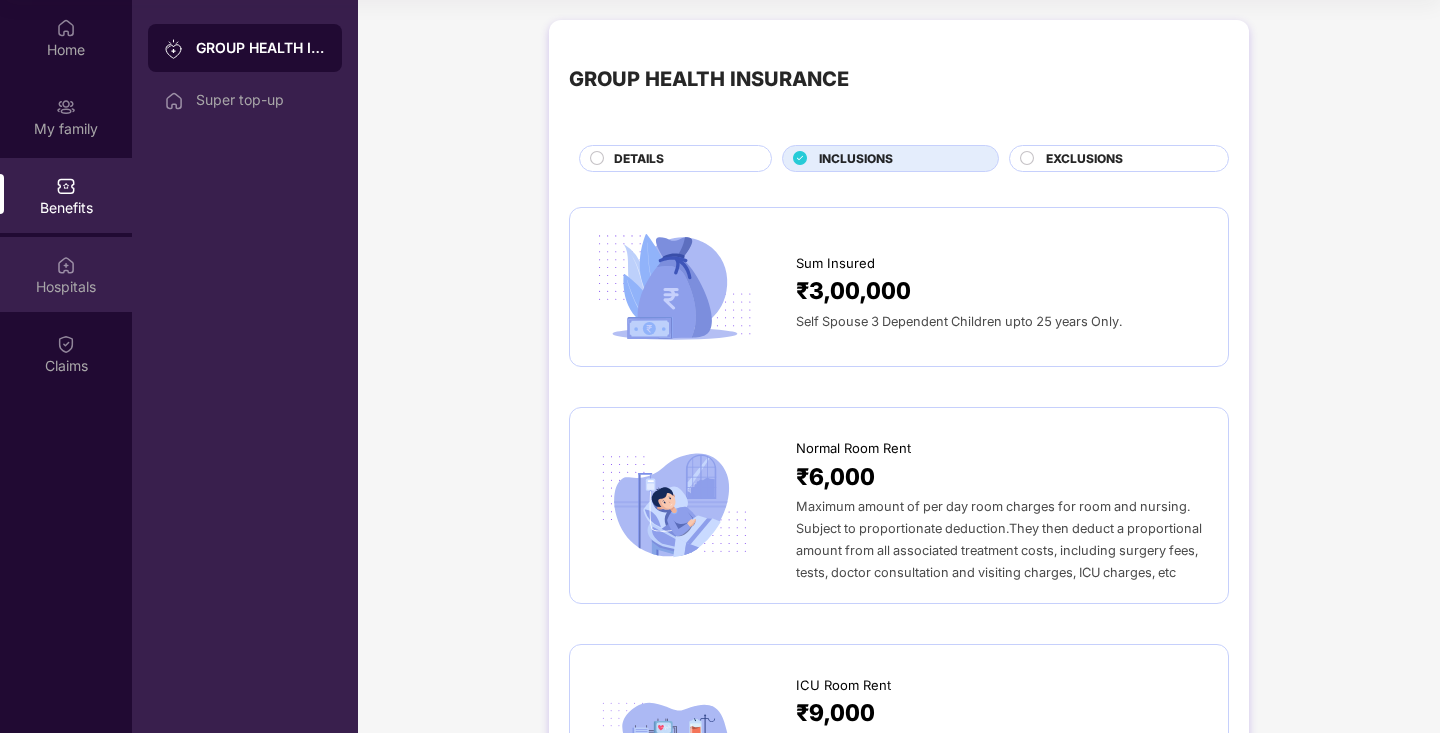 click on "Hospitals" at bounding box center [66, 274] 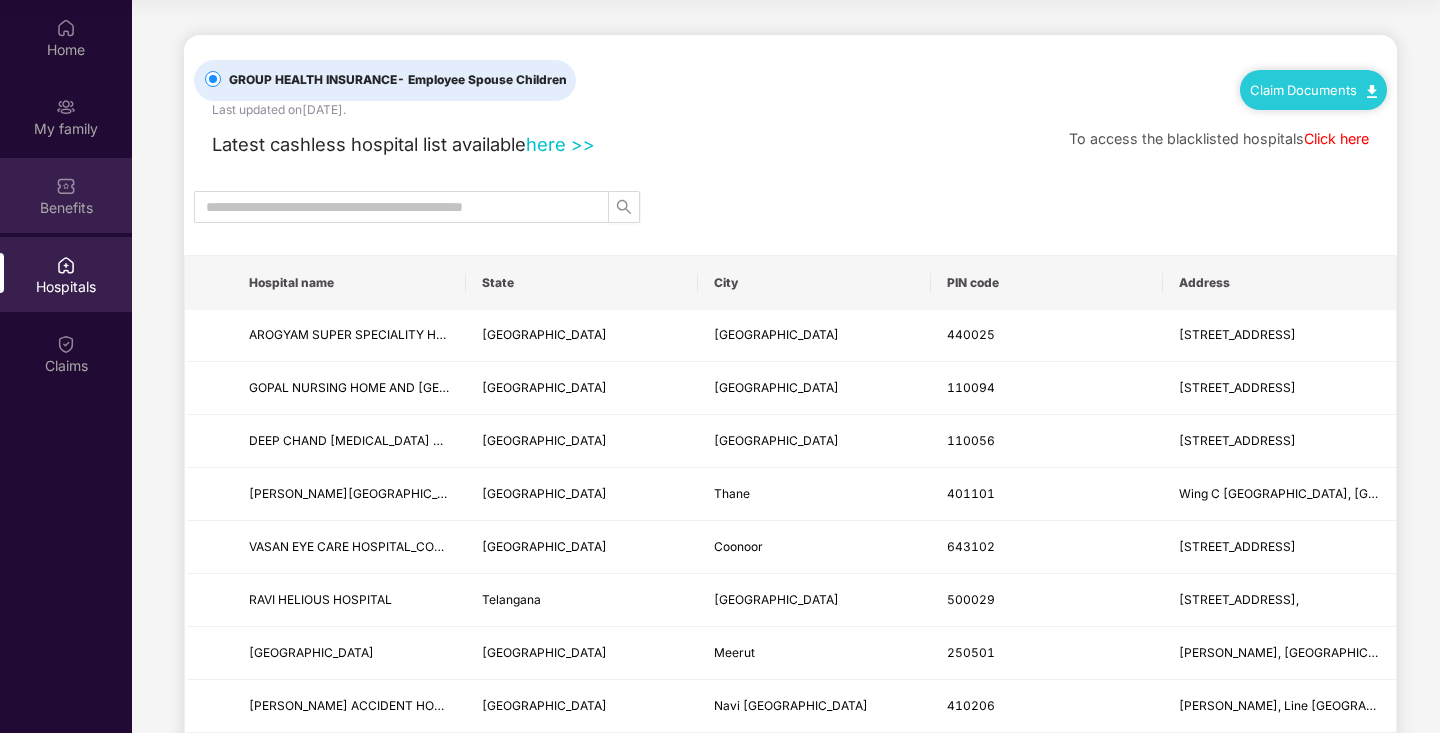 click on "Benefits" at bounding box center [66, 208] 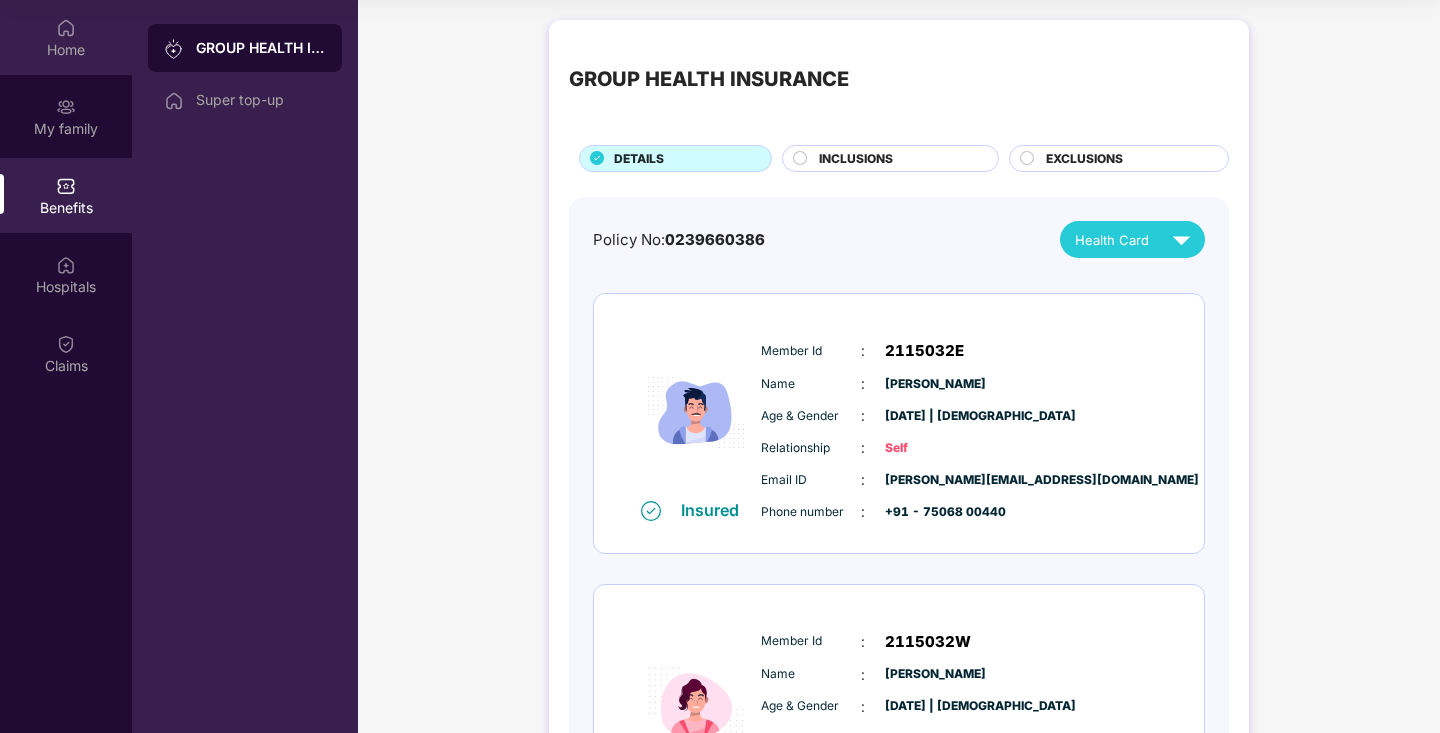 click on "Home" at bounding box center (66, 37) 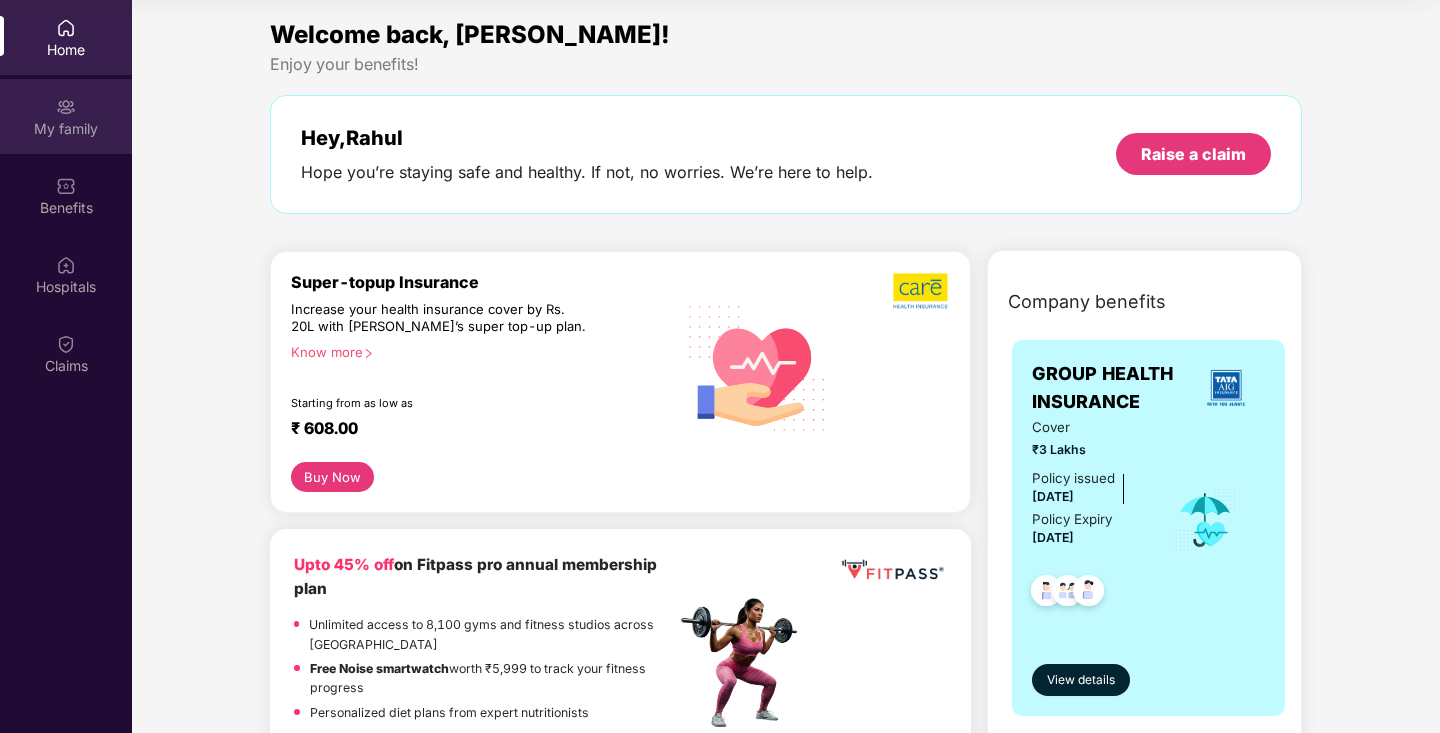 click on "My family" at bounding box center (66, 129) 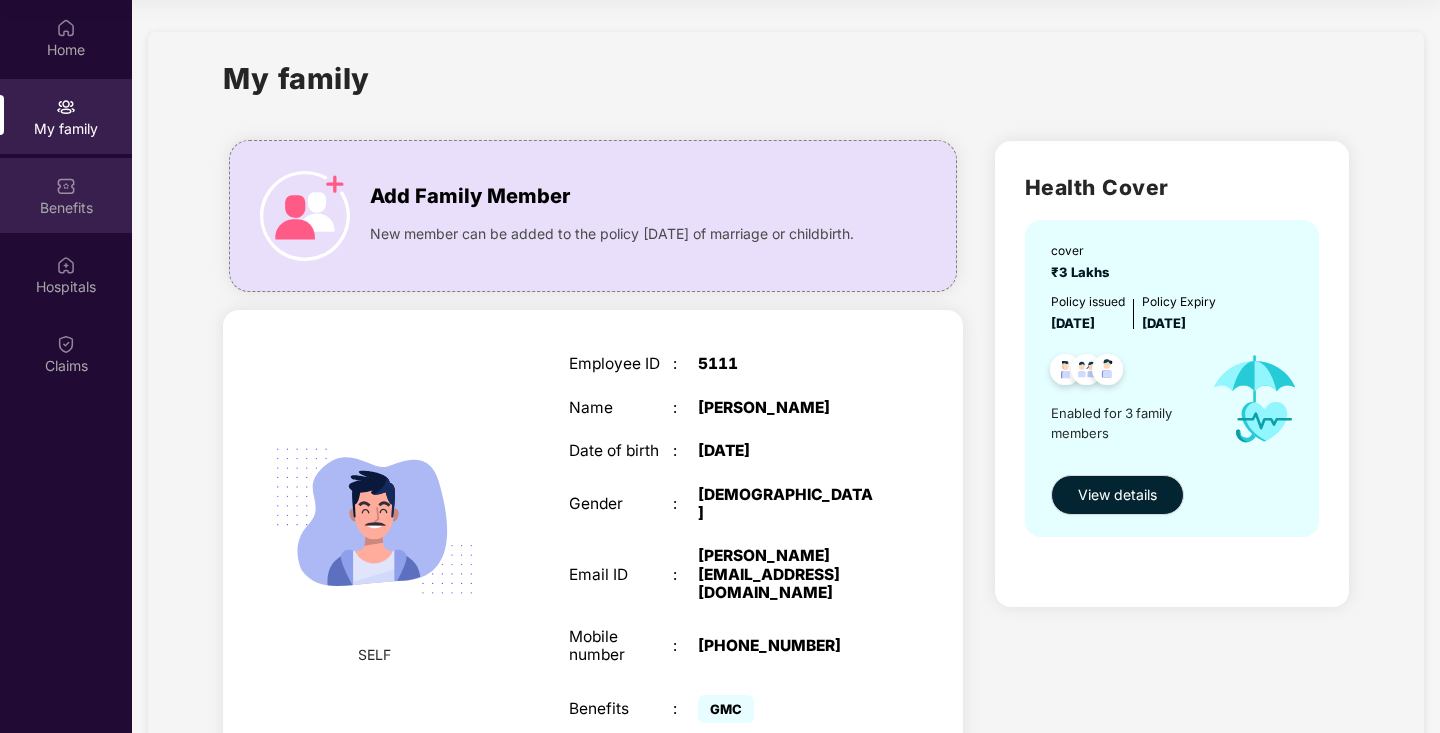 click at bounding box center [66, 186] 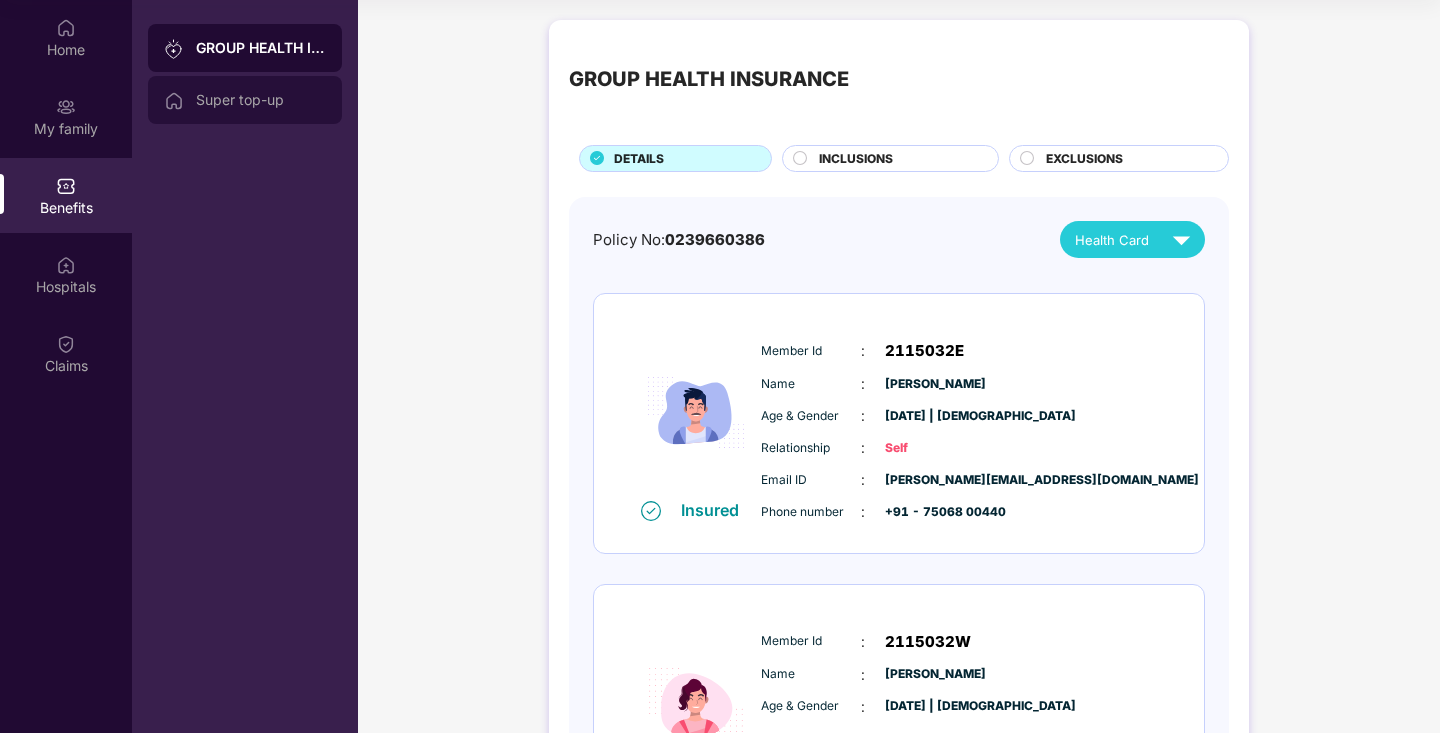 click on "Super top-up" at bounding box center [245, 100] 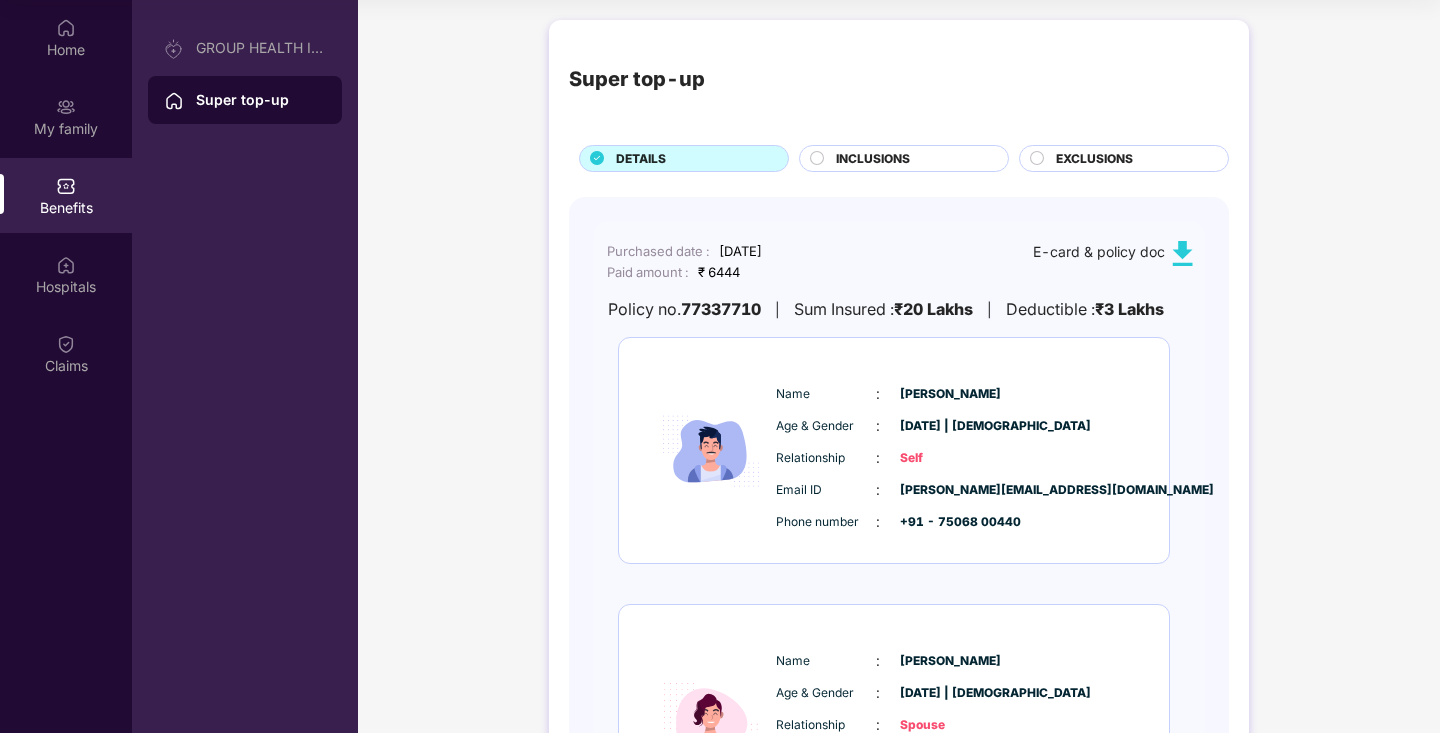 click on "INCLUSIONS" at bounding box center [873, 159] 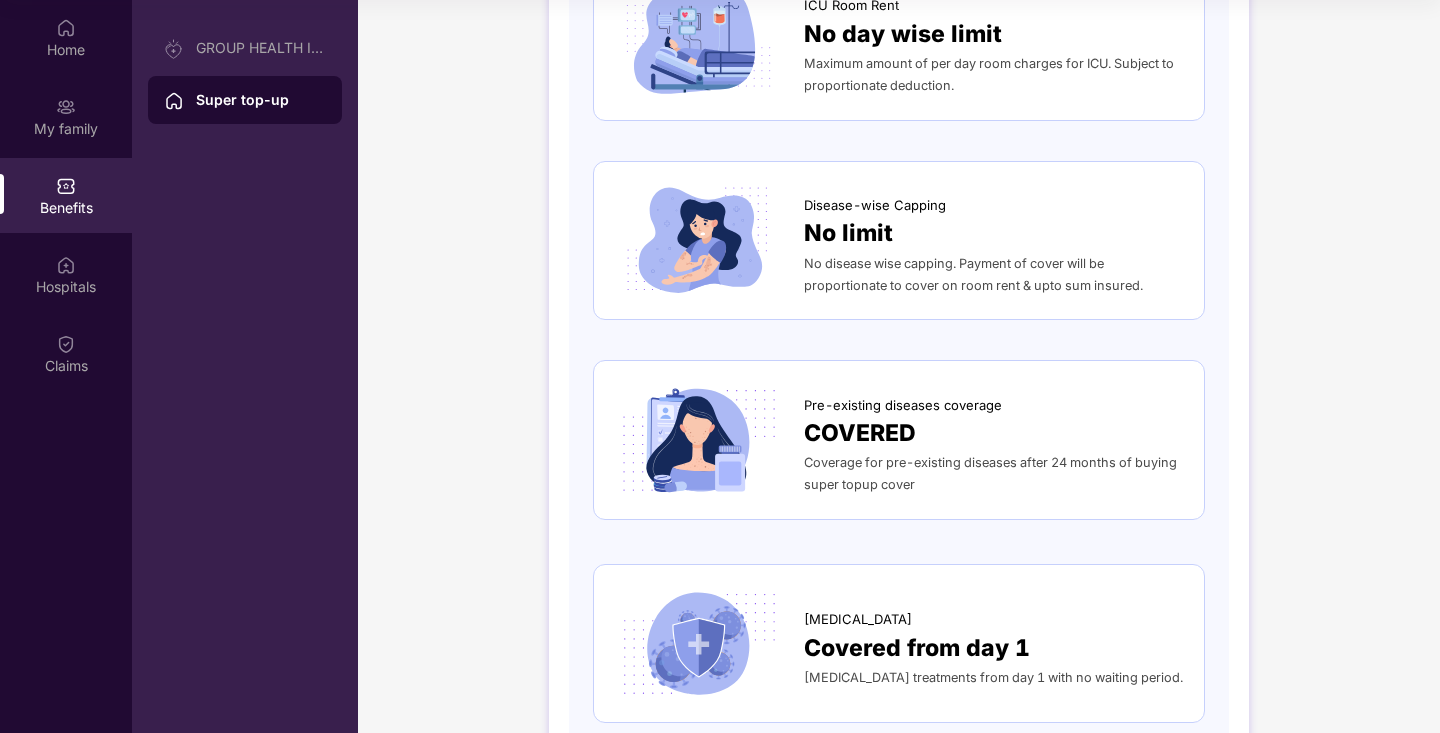 scroll, scrollTop: 468, scrollLeft: 0, axis: vertical 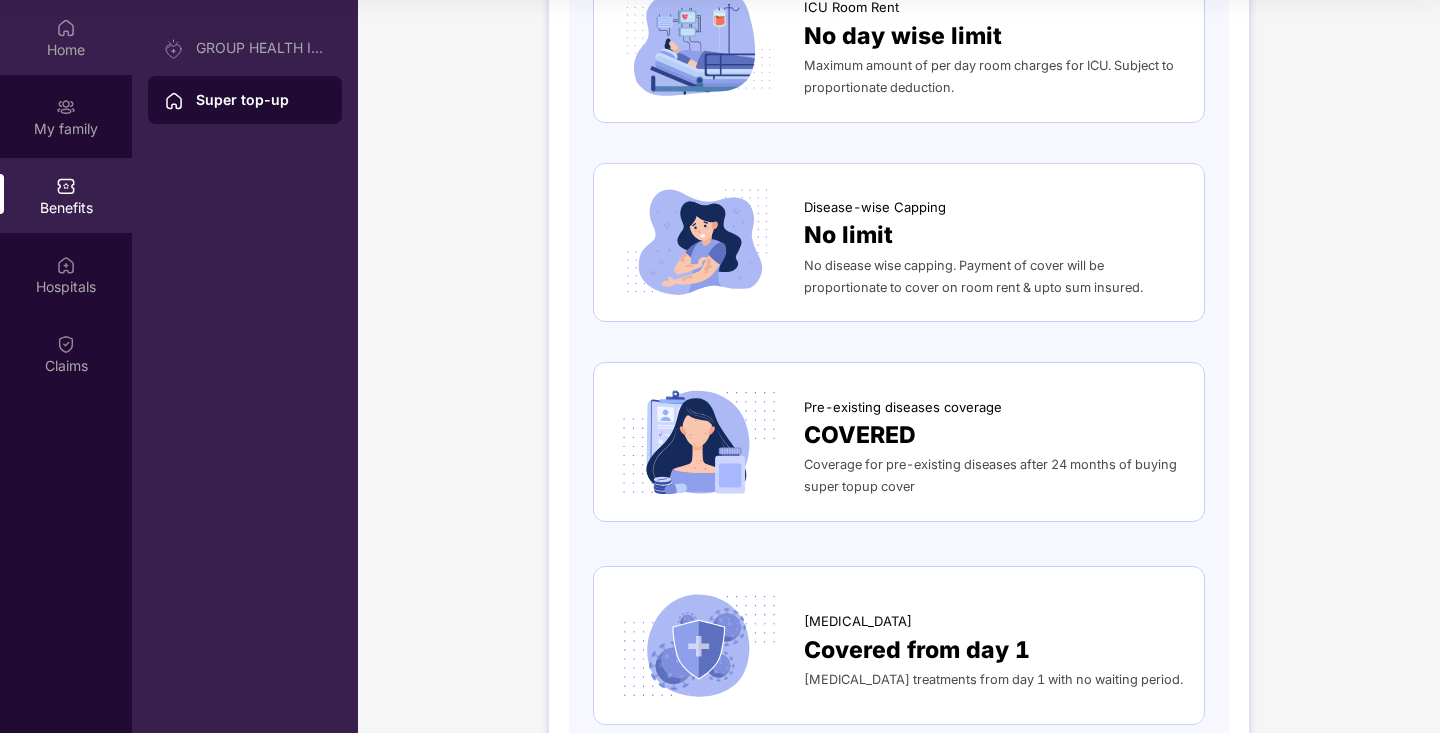 click on "Home" at bounding box center [66, 50] 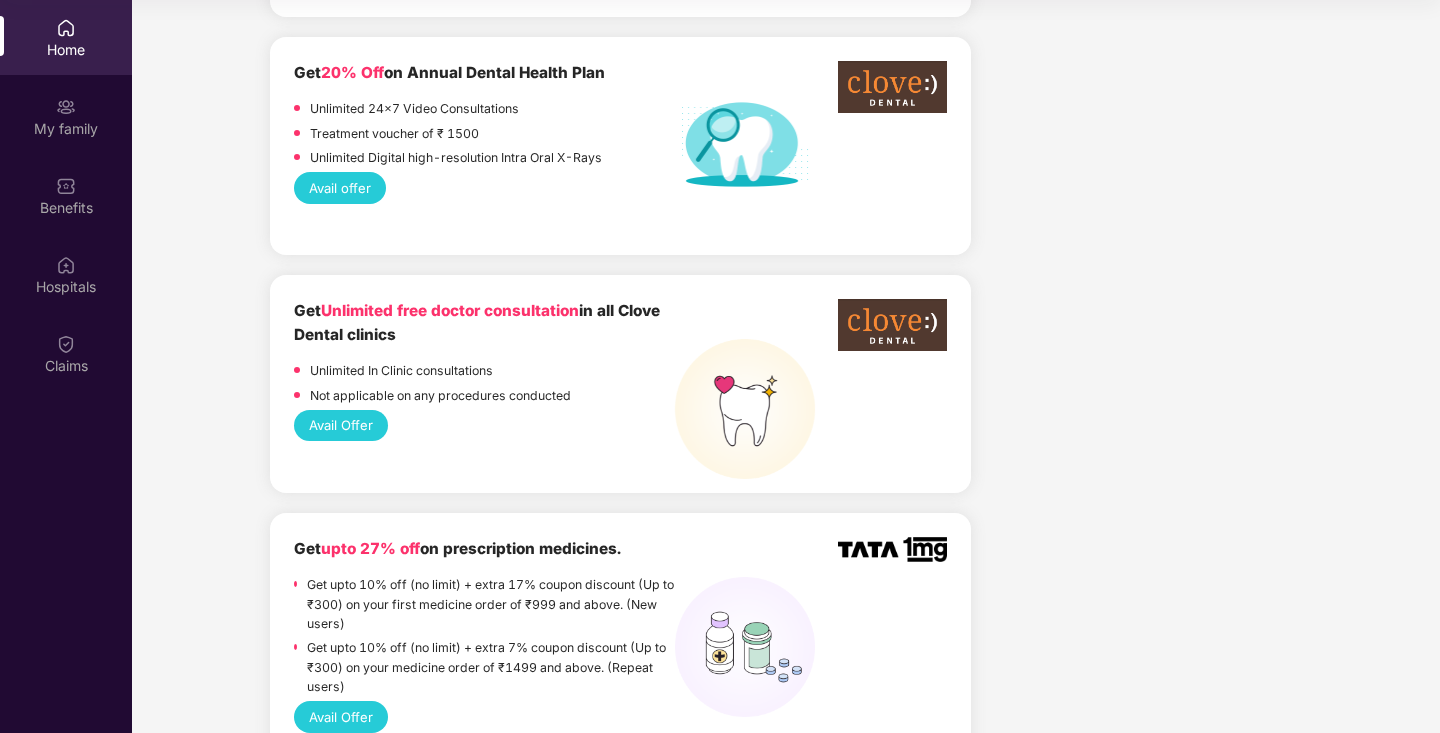 scroll, scrollTop: 0, scrollLeft: 0, axis: both 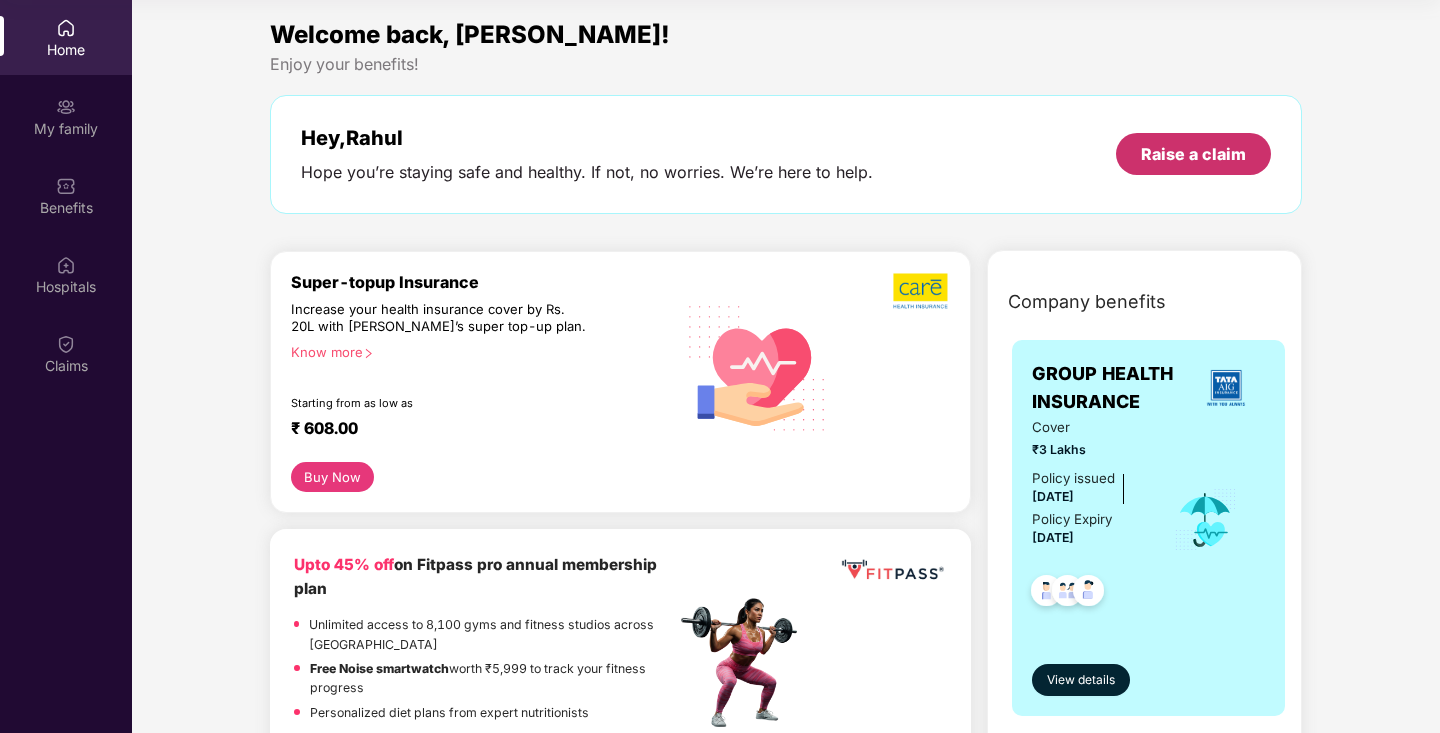 click on "Raise a claim" at bounding box center [1193, 154] 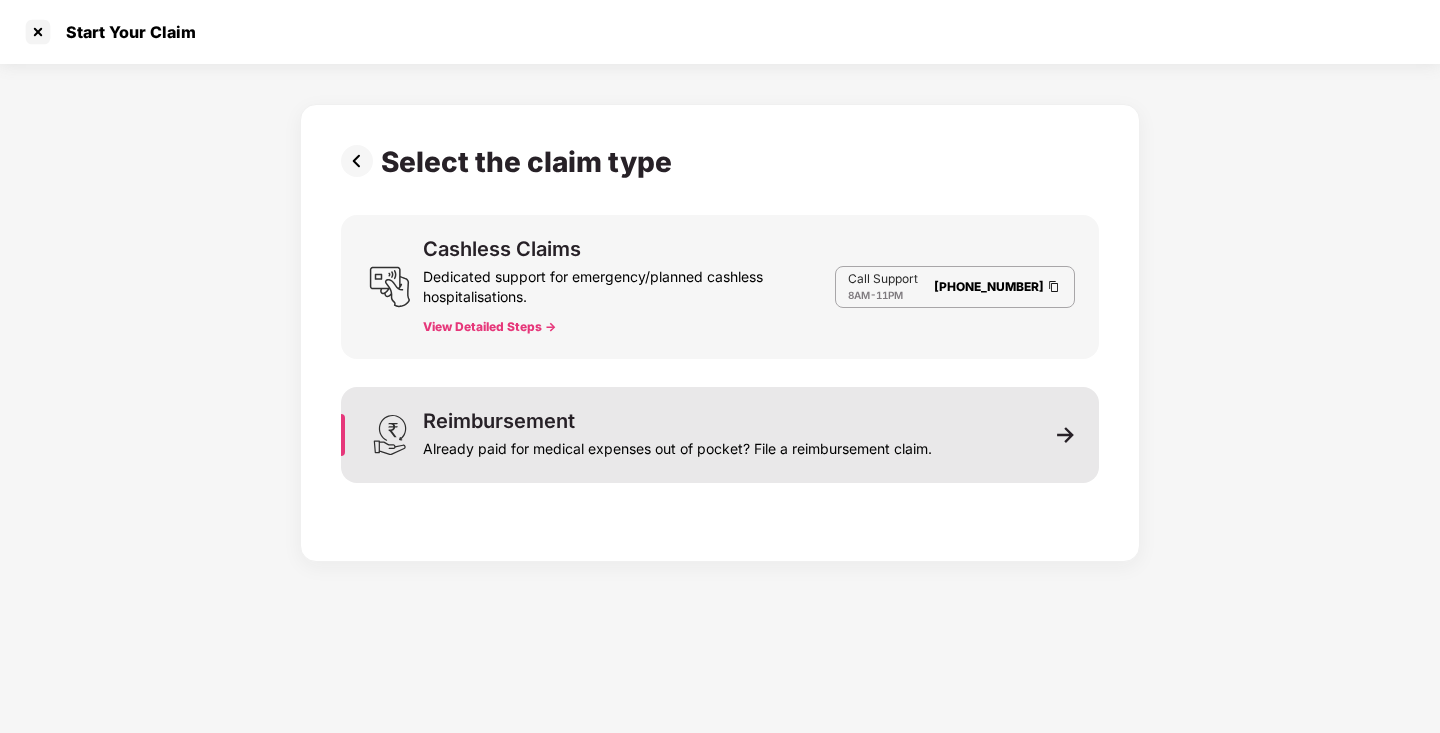 click on "Already paid for medical expenses out of pocket? File a reimbursement claim." at bounding box center (677, 445) 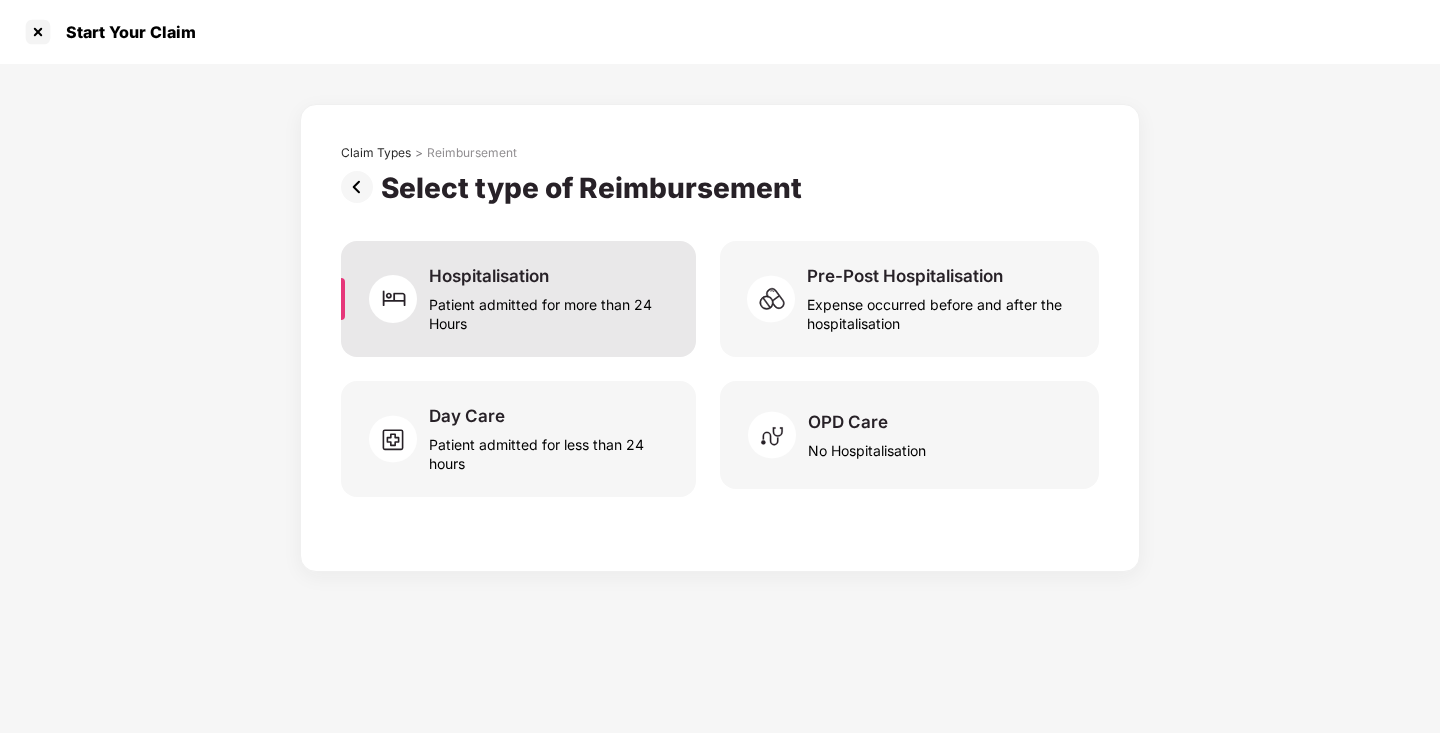 click on "Patient admitted for more than 24 Hours" at bounding box center (550, 310) 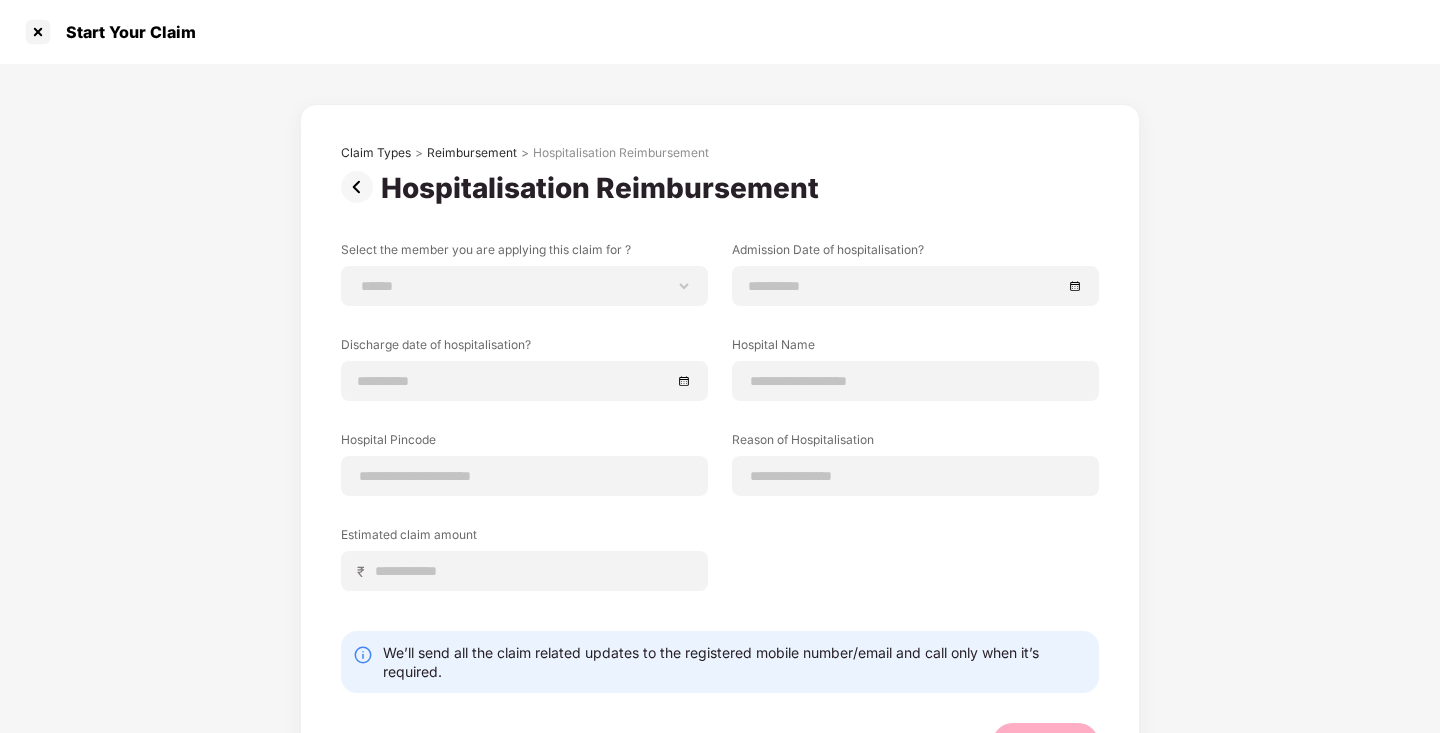 scroll, scrollTop: 84, scrollLeft: 0, axis: vertical 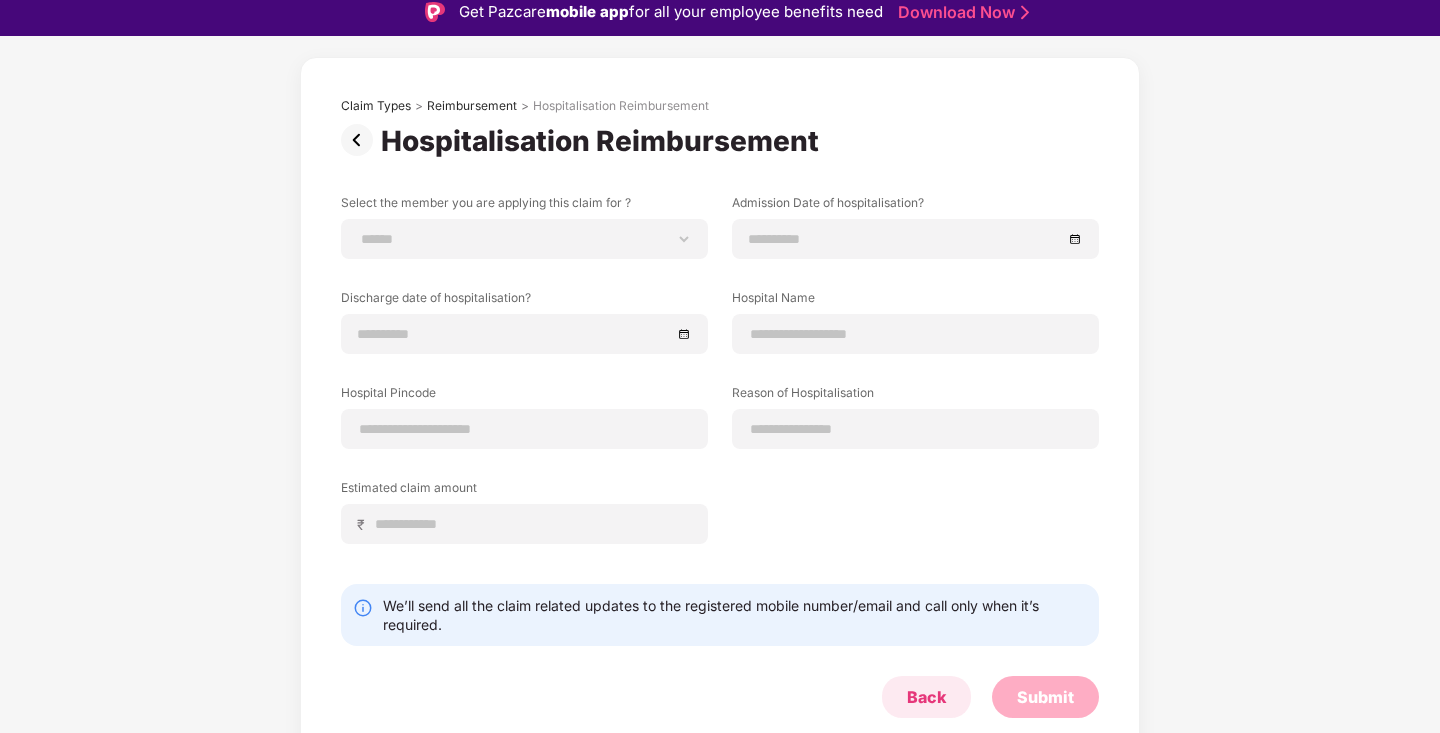 click on "Back" at bounding box center [926, 697] 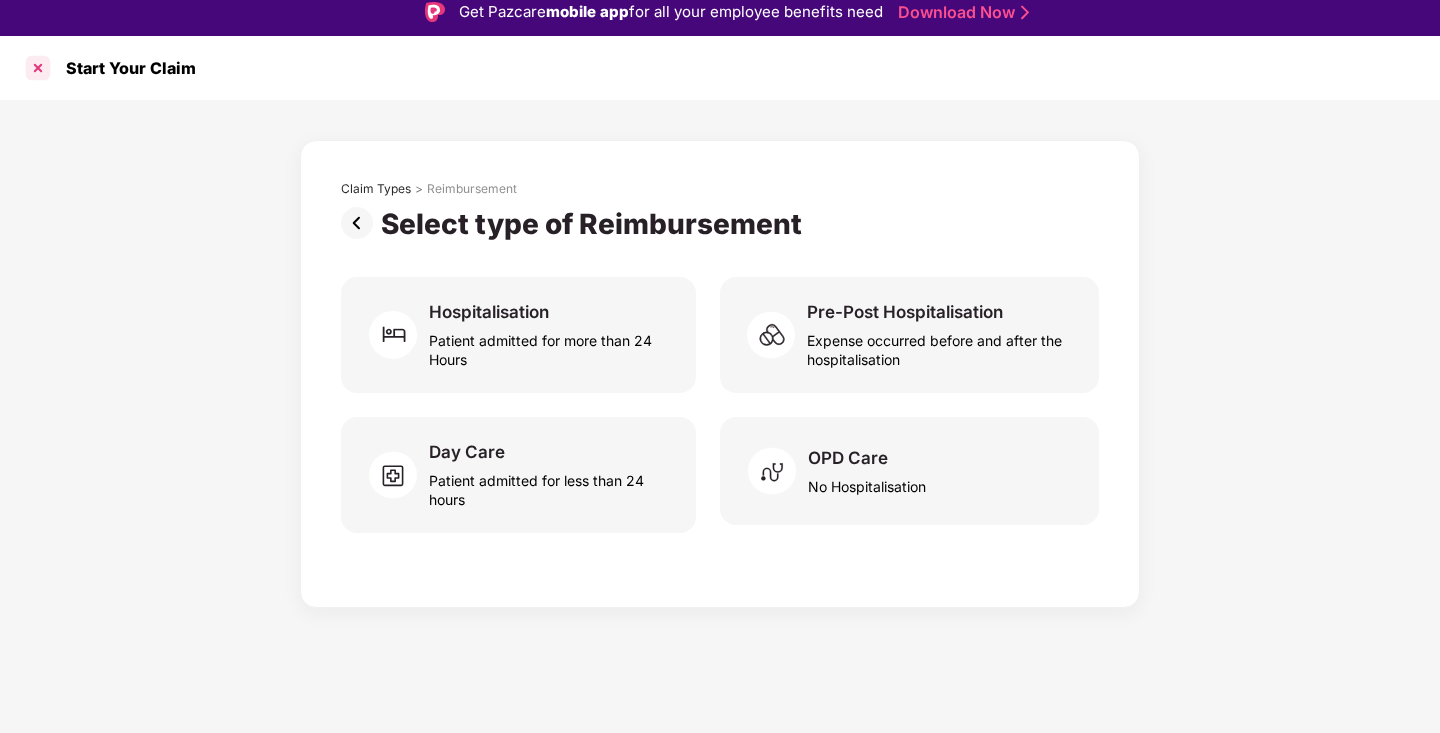 click at bounding box center [38, 68] 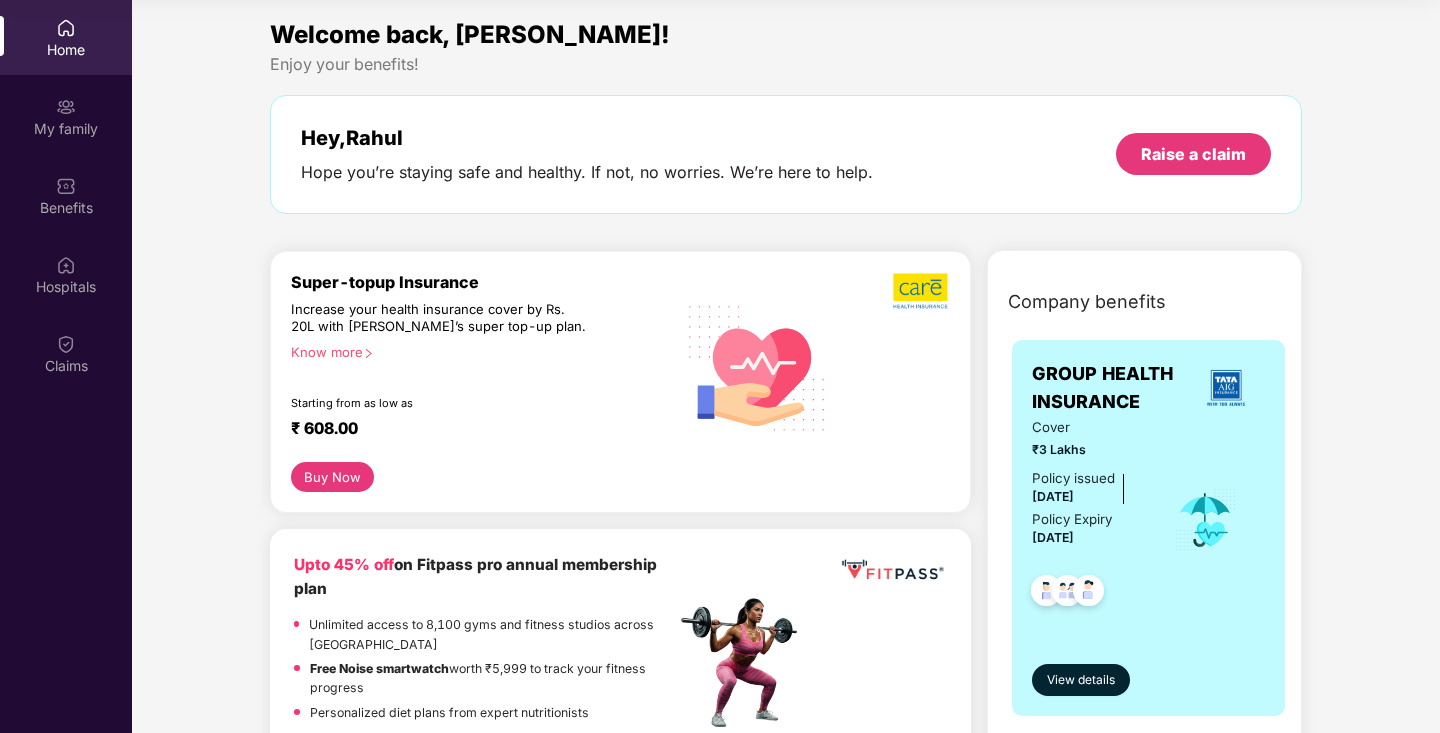 scroll, scrollTop: 0, scrollLeft: 0, axis: both 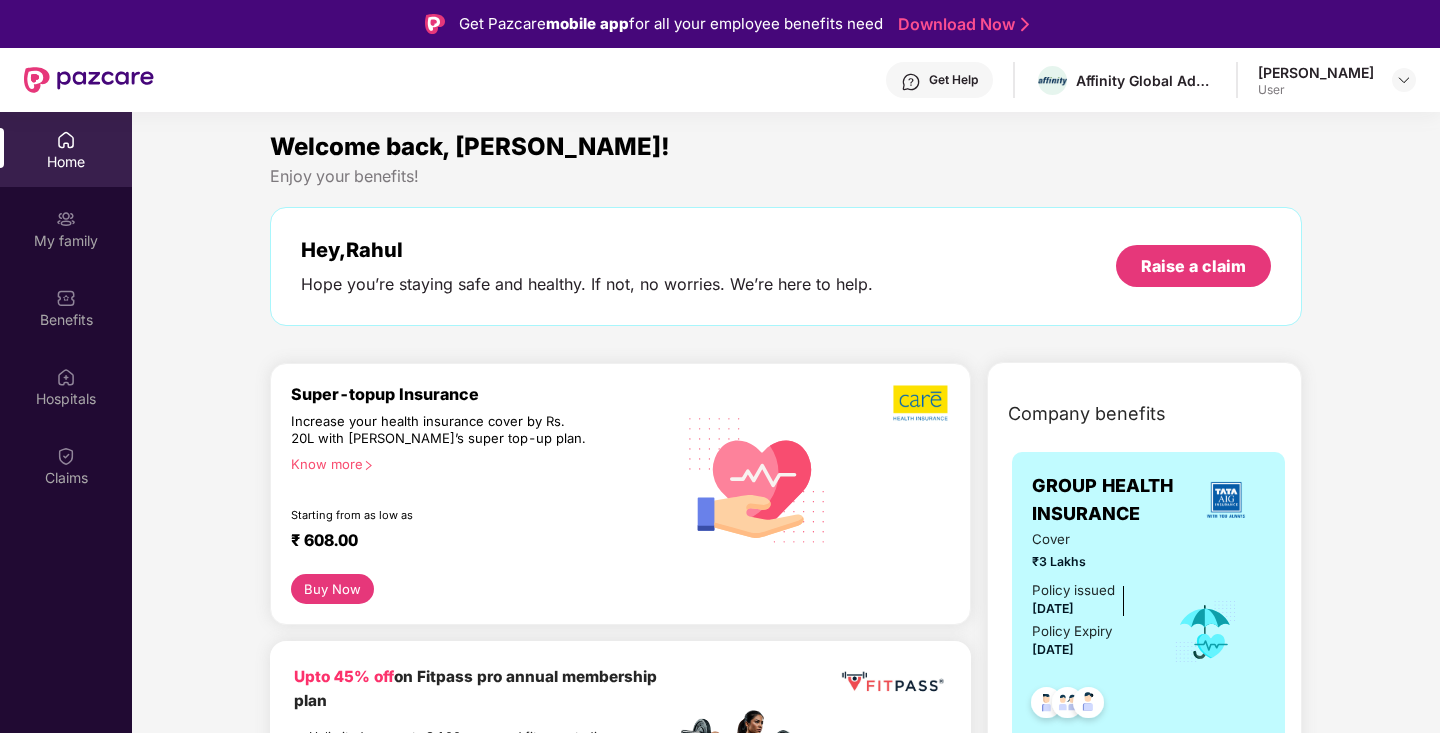 click on "Get Help" at bounding box center [953, 80] 